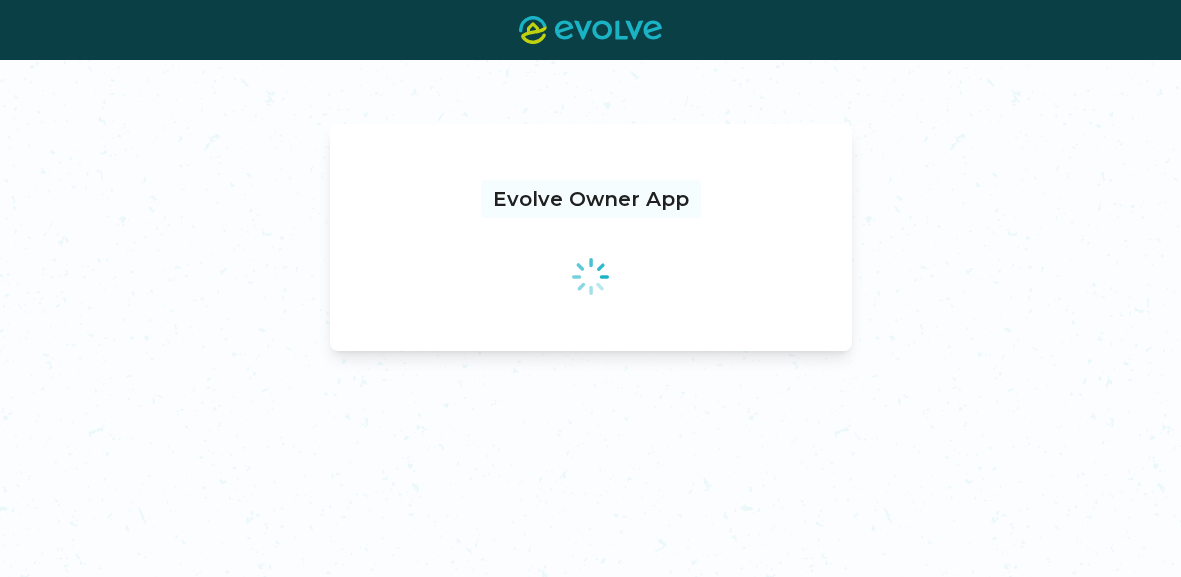 scroll, scrollTop: 0, scrollLeft: 0, axis: both 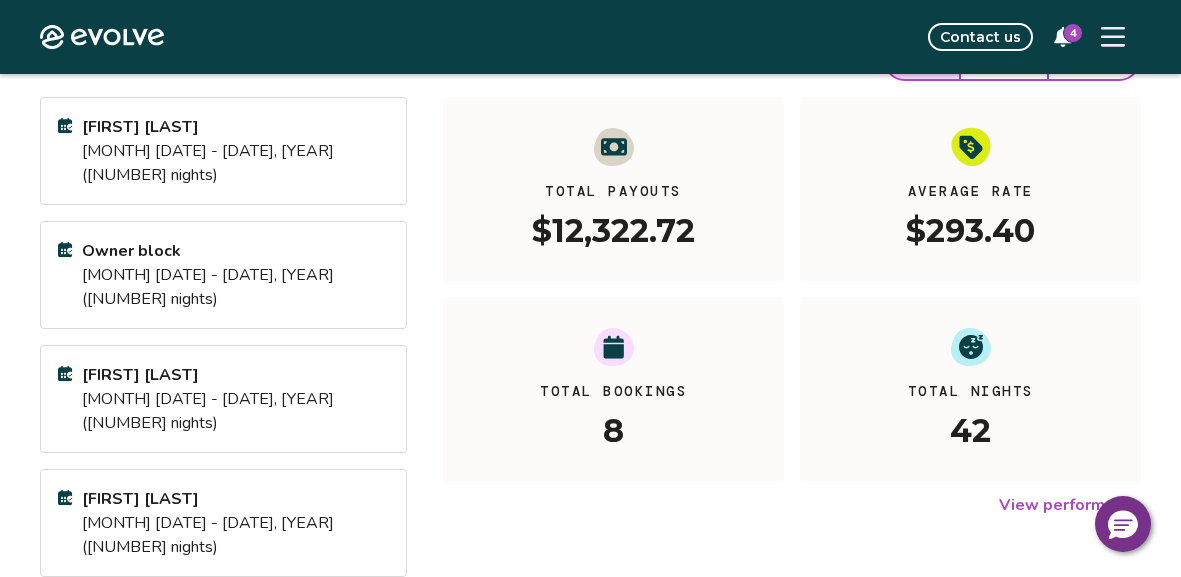 click on "[FIRST] [LAST] [MONTH] [DATE] - [DATE], [YEAR] ([NUMBER] nights)" at bounding box center [223, 523] 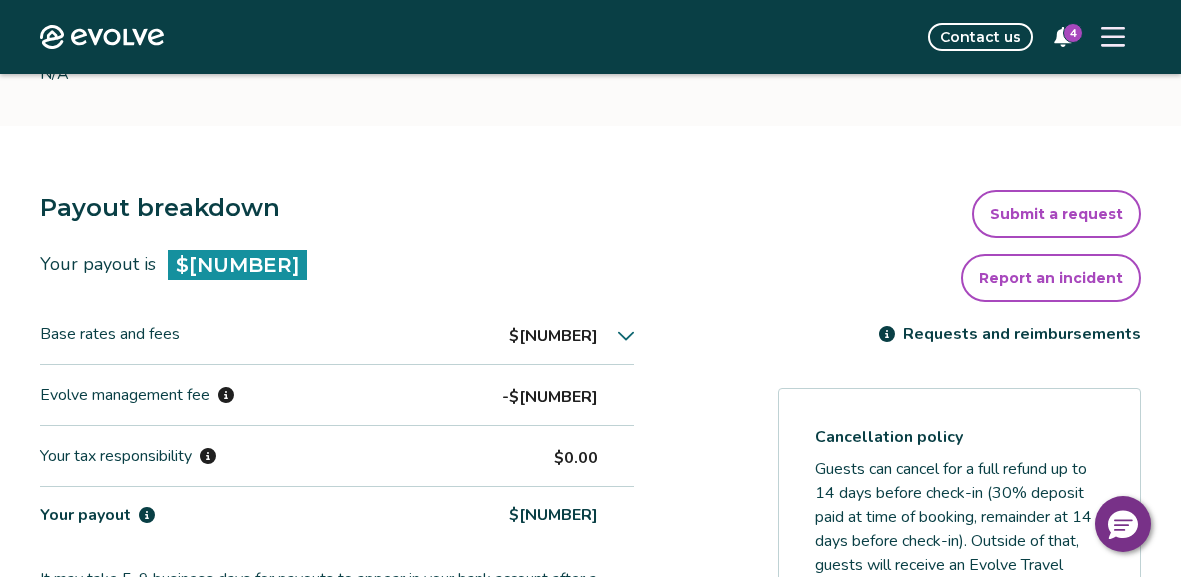 scroll, scrollTop: 449, scrollLeft: 0, axis: vertical 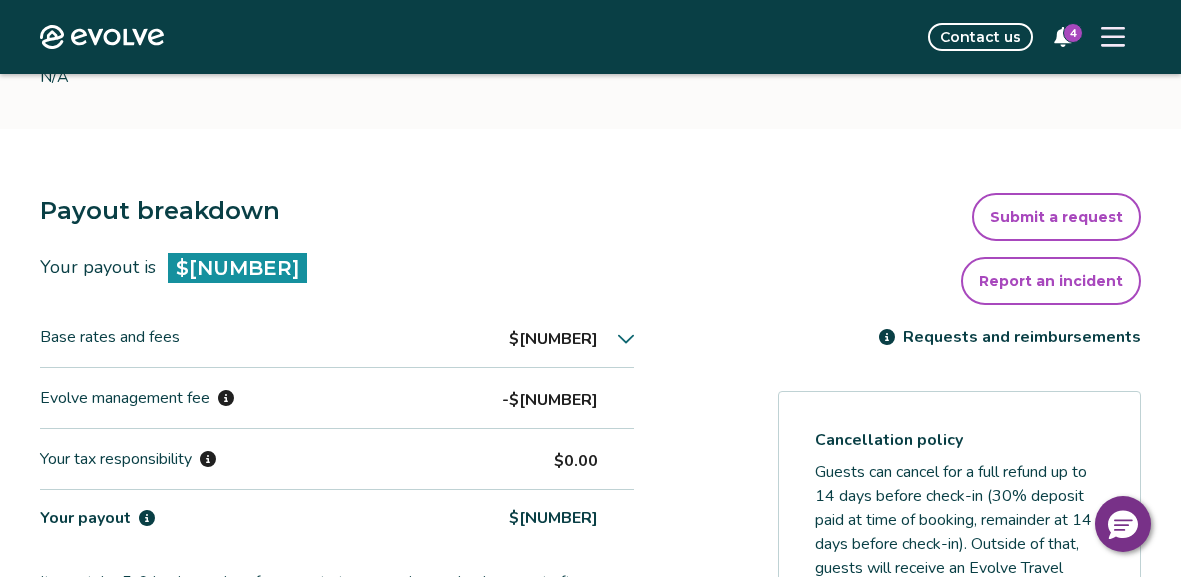 click 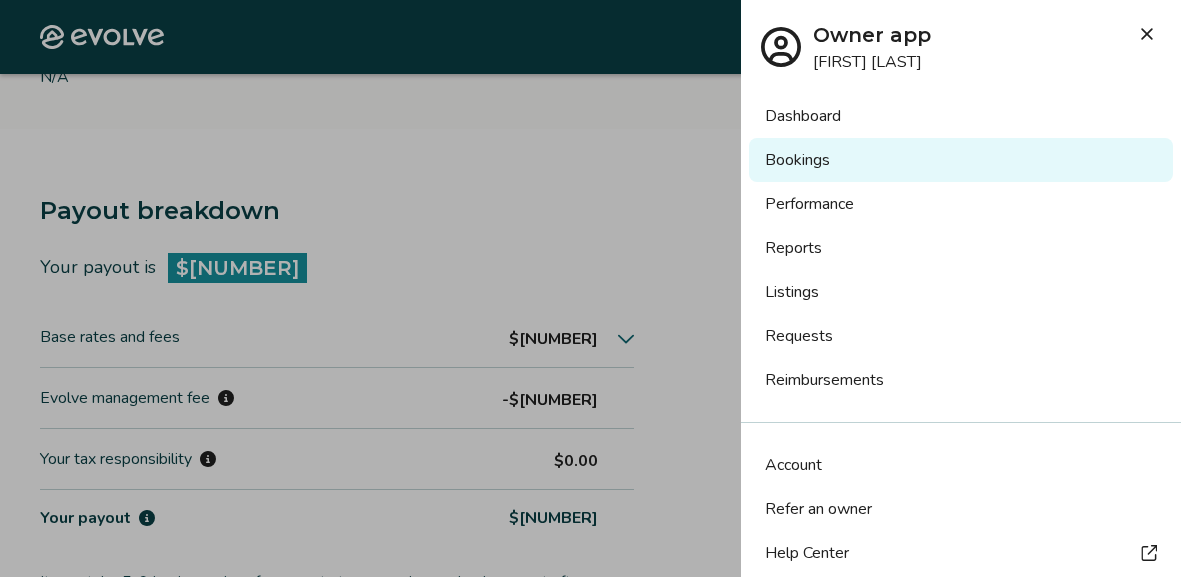 click at bounding box center [590, 288] 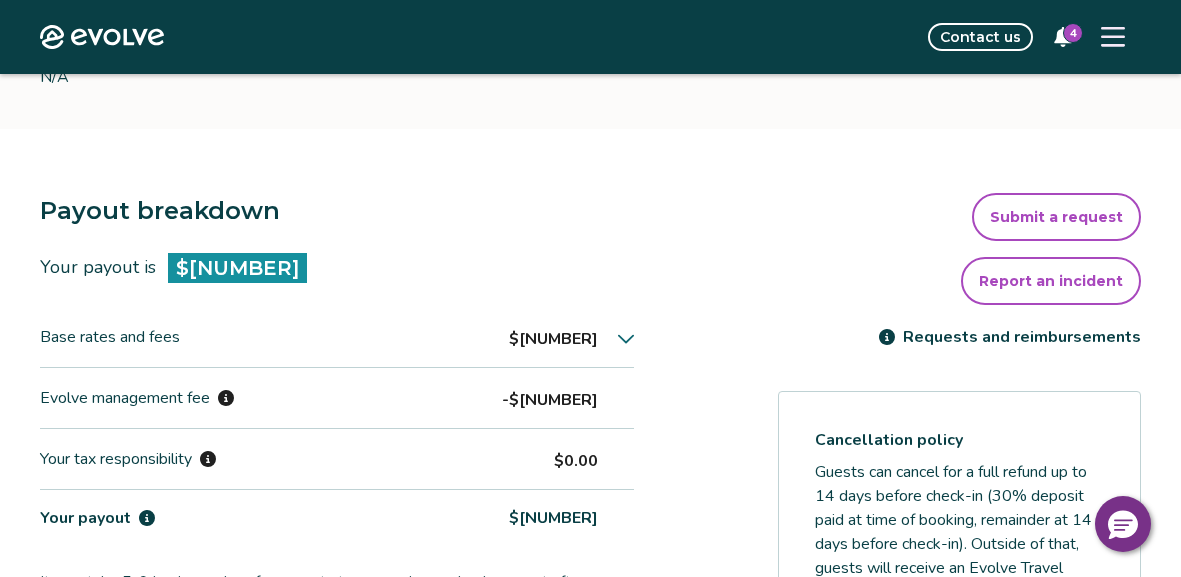 scroll, scrollTop: 451, scrollLeft: 0, axis: vertical 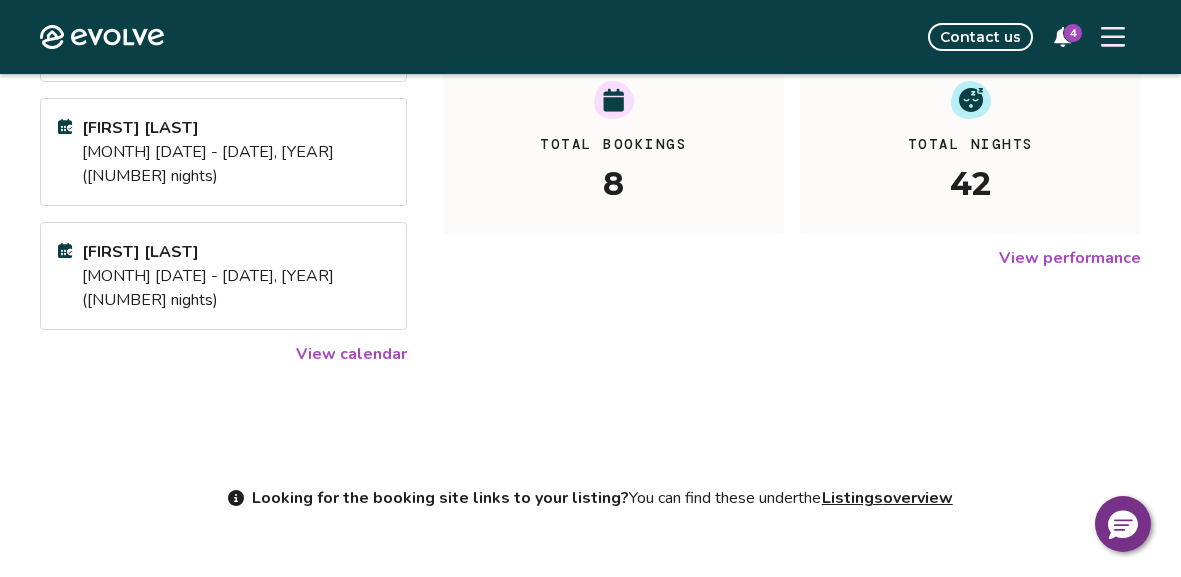 click on "View calendar" at bounding box center (351, 354) 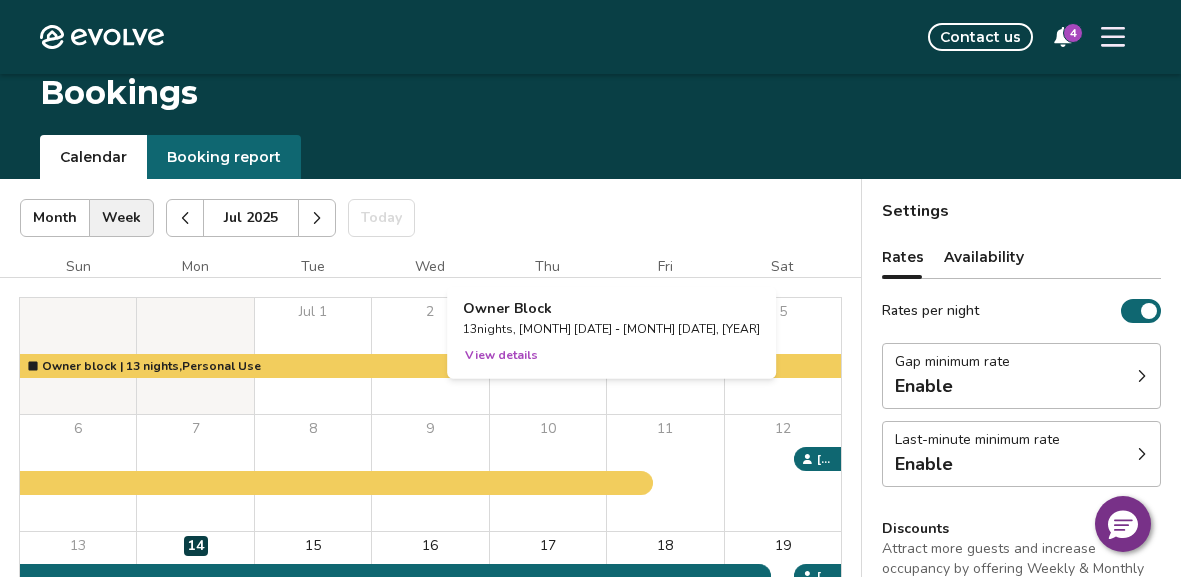 scroll, scrollTop: 0, scrollLeft: 0, axis: both 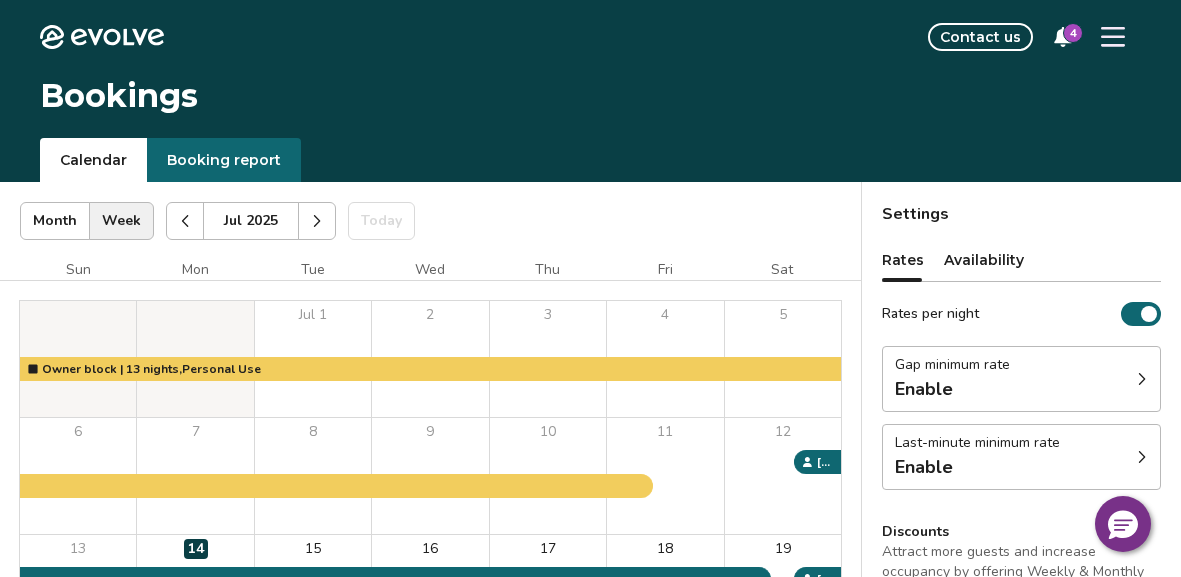 click 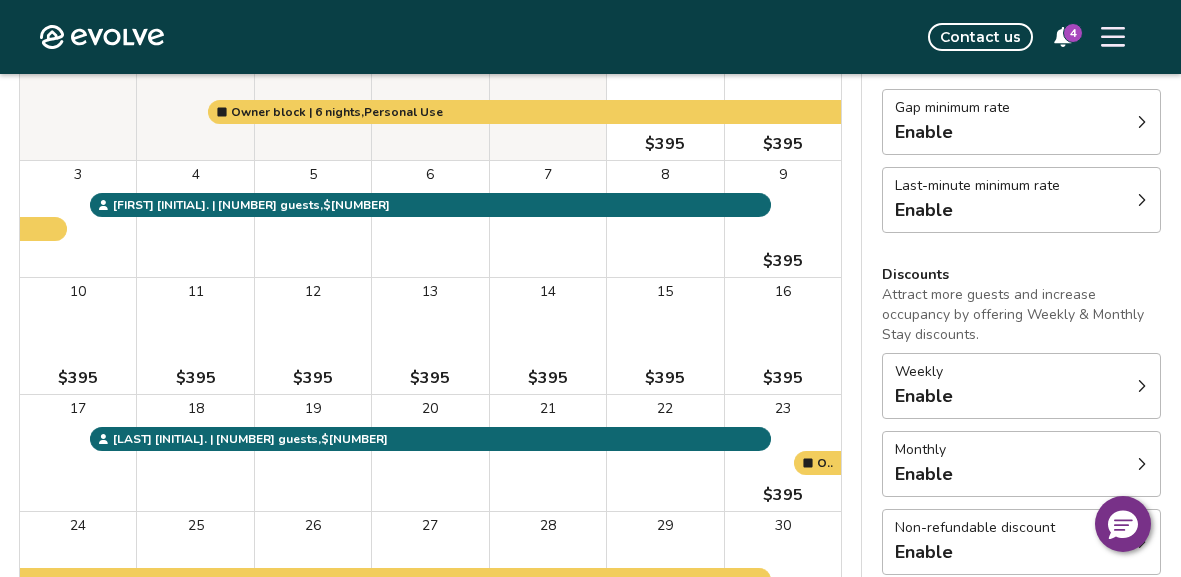 scroll, scrollTop: 281, scrollLeft: 0, axis: vertical 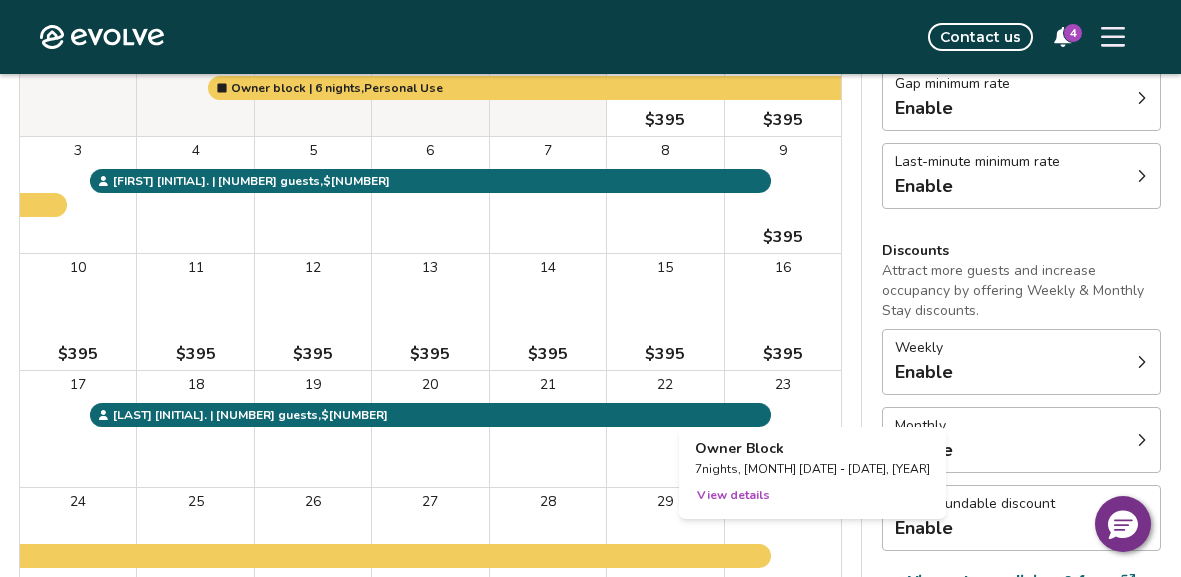 click on "View details" at bounding box center (733, 495) 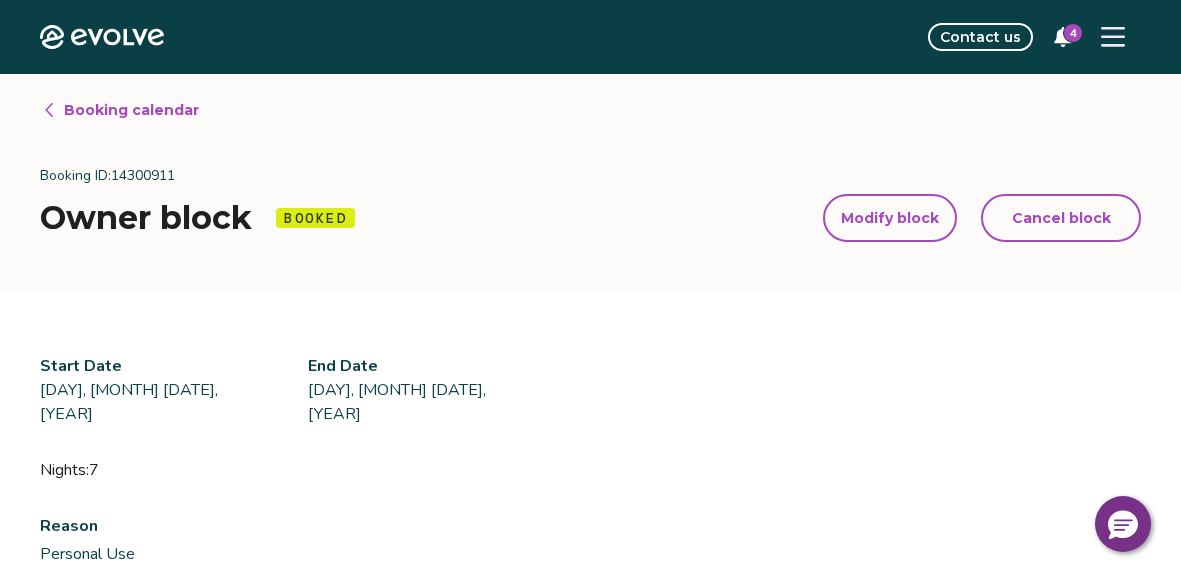 click on "Modify block" at bounding box center [890, 218] 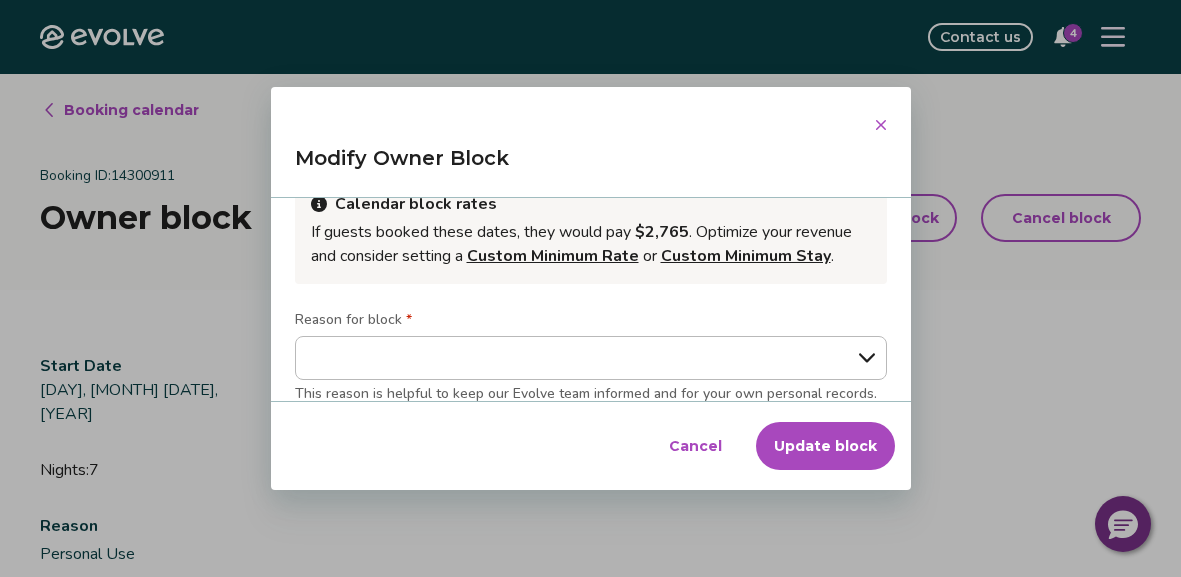 scroll, scrollTop: 227, scrollLeft: 0, axis: vertical 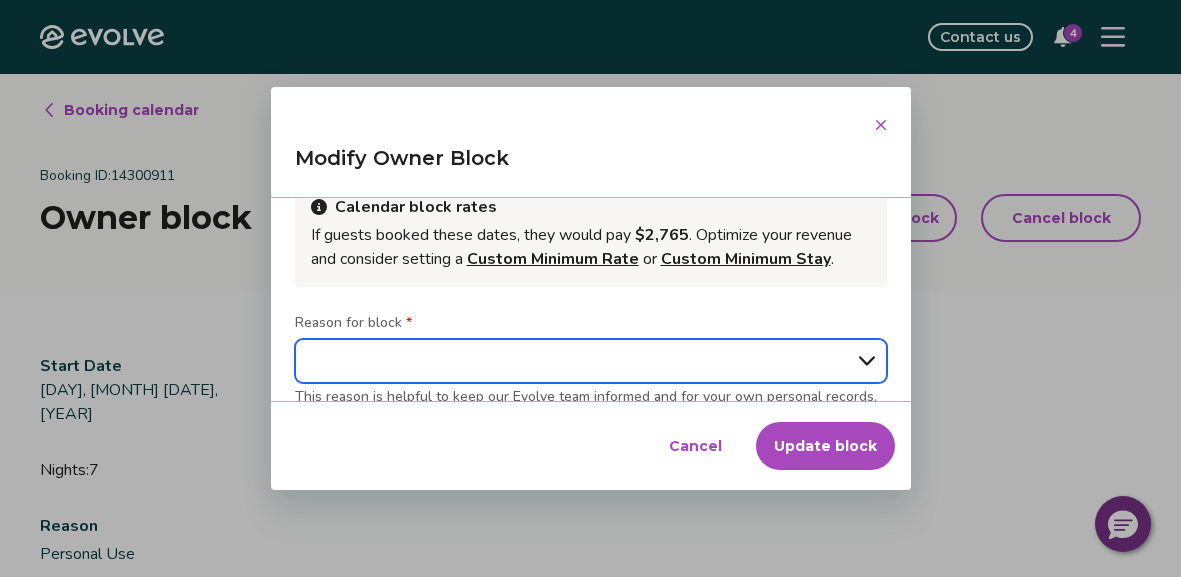 click on "**********" at bounding box center [591, 361] 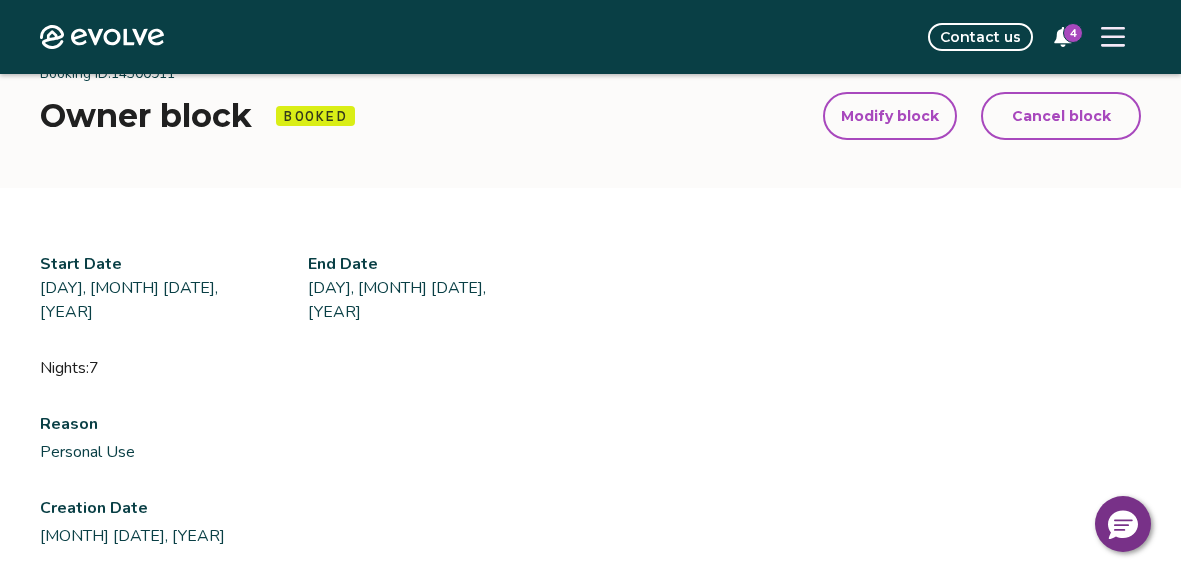 scroll, scrollTop: 100, scrollLeft: 0, axis: vertical 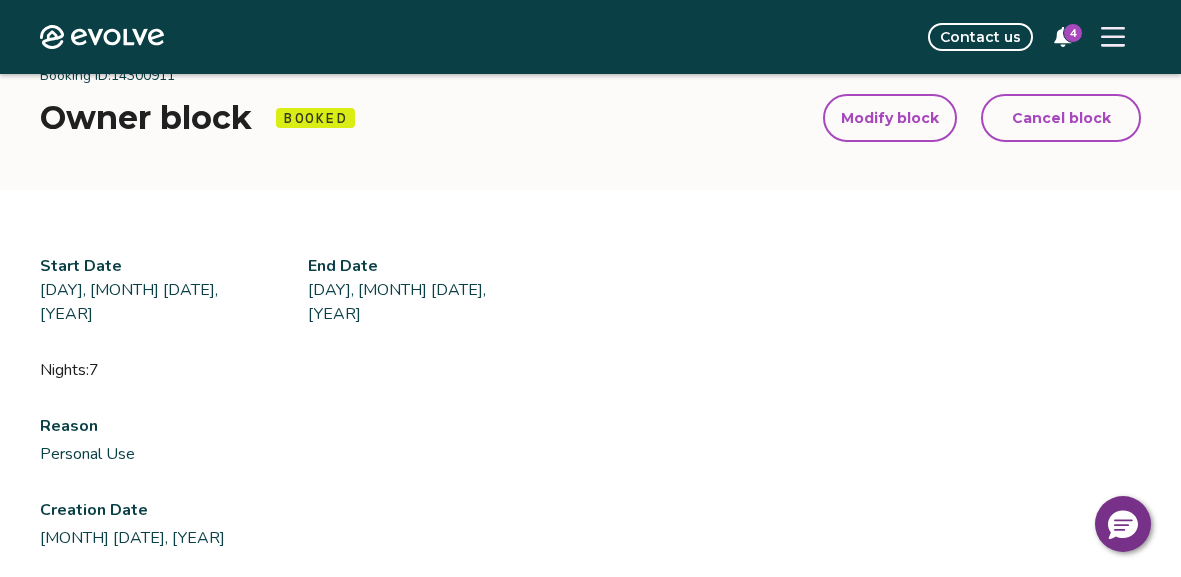 click on "Modify block" at bounding box center (890, 118) 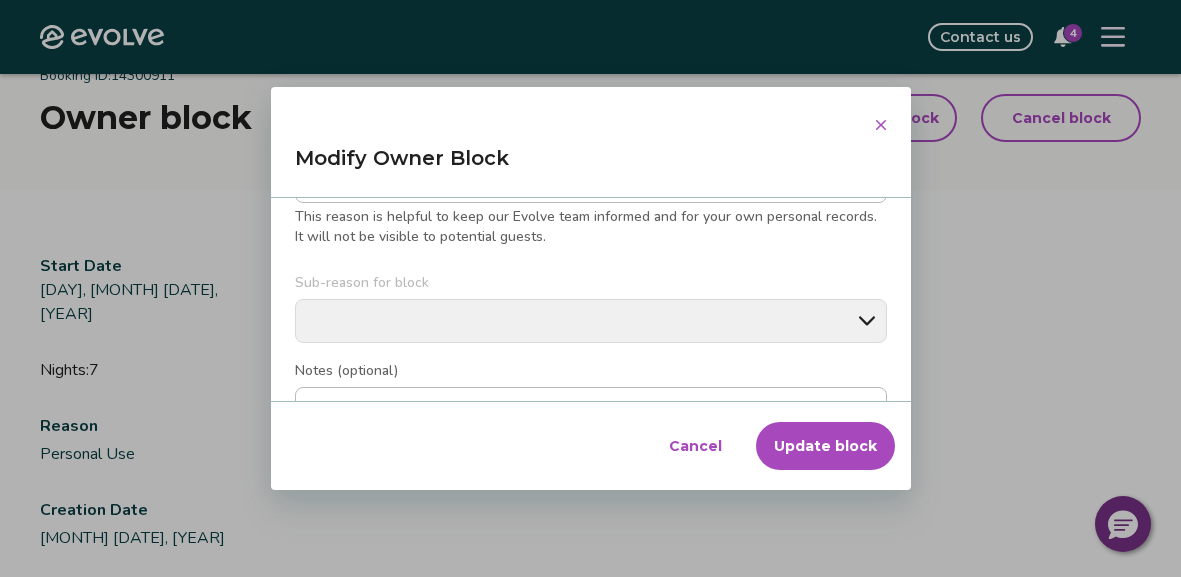 scroll, scrollTop: 415, scrollLeft: 0, axis: vertical 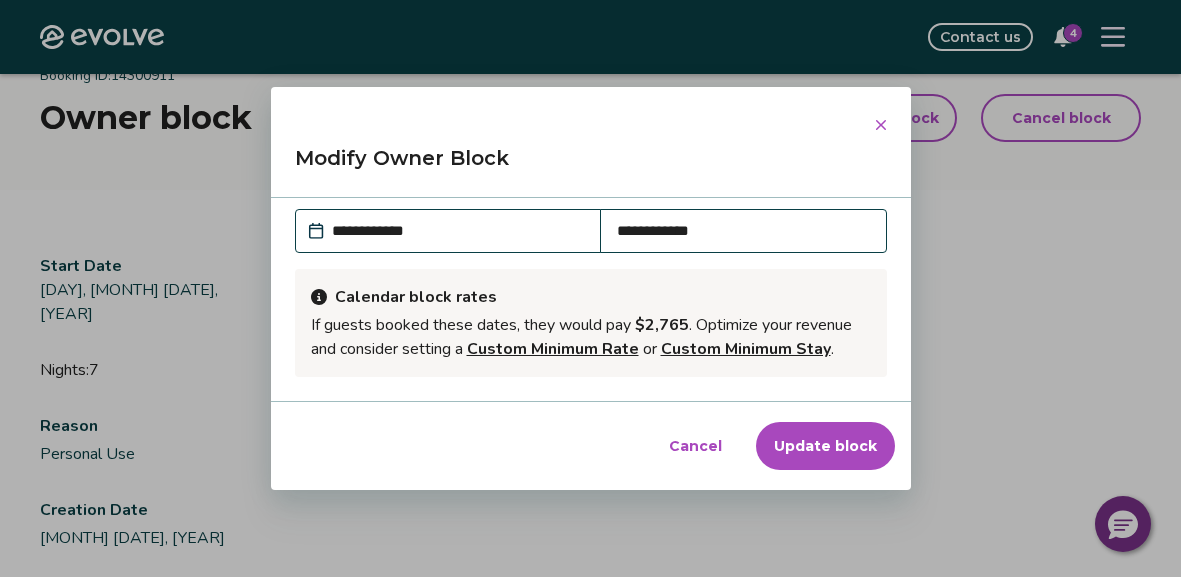 click on "**********" at bounding box center [458, 231] 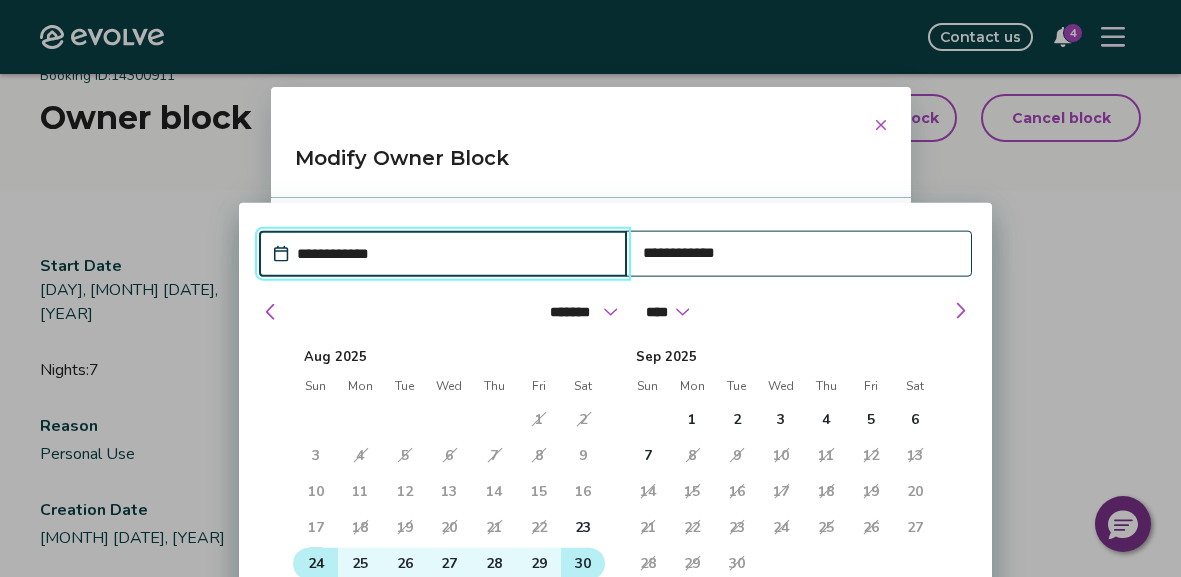 click on "24" at bounding box center (315, 563) 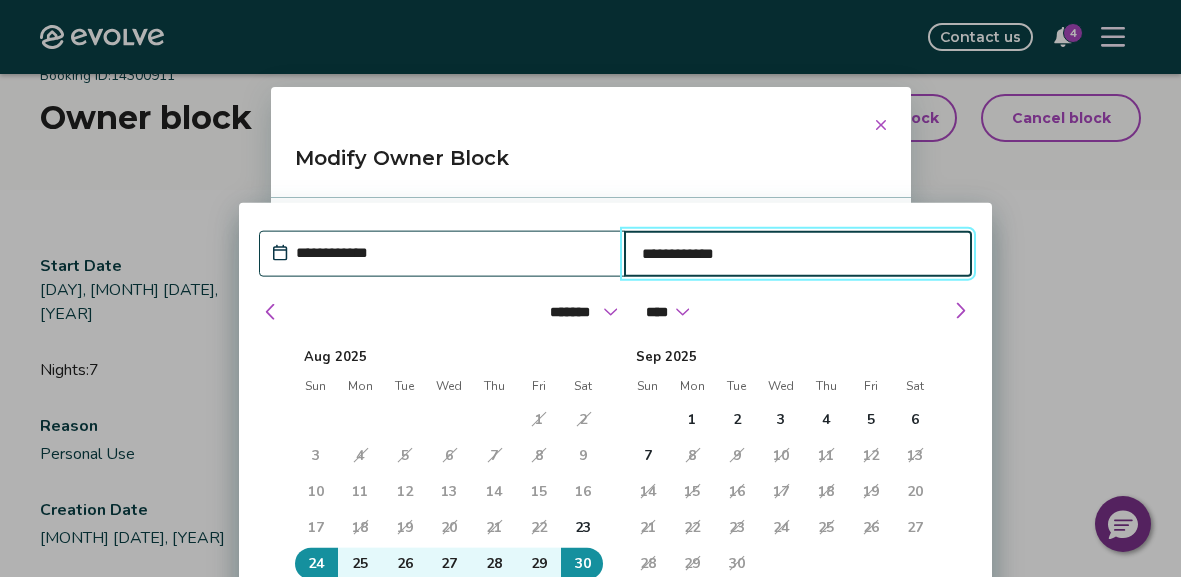 drag, startPoint x: 726, startPoint y: 203, endPoint x: 733, endPoint y: 146, distance: 57.428215 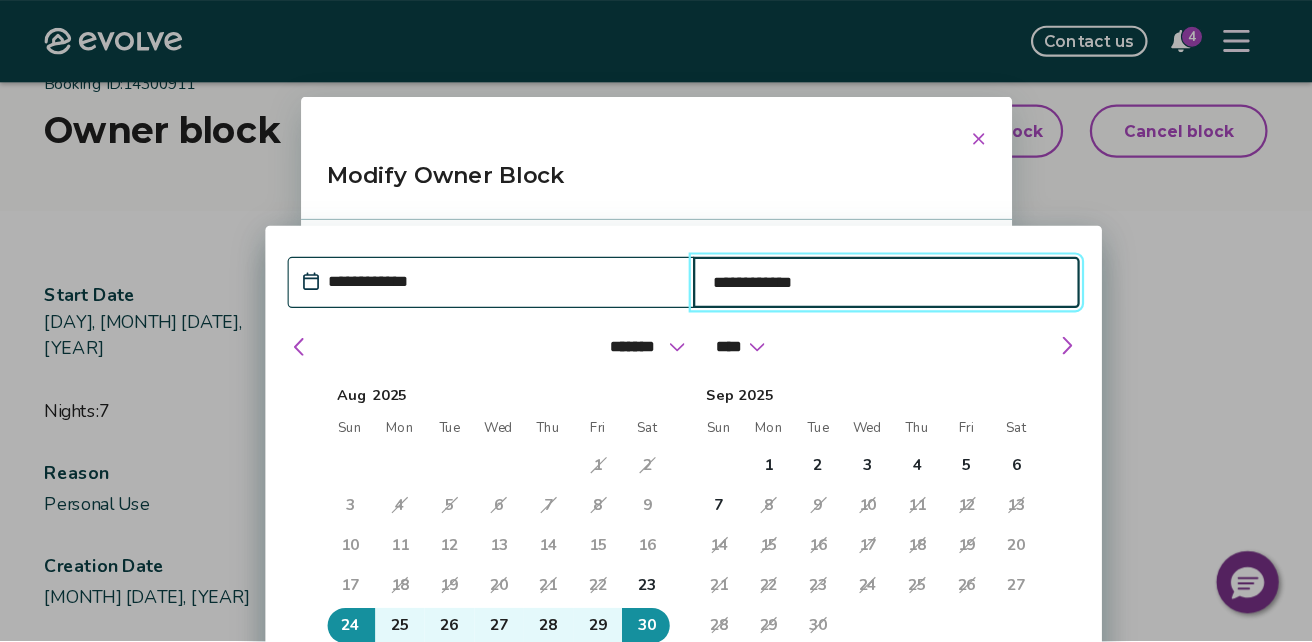 scroll, scrollTop: 101, scrollLeft: 0, axis: vertical 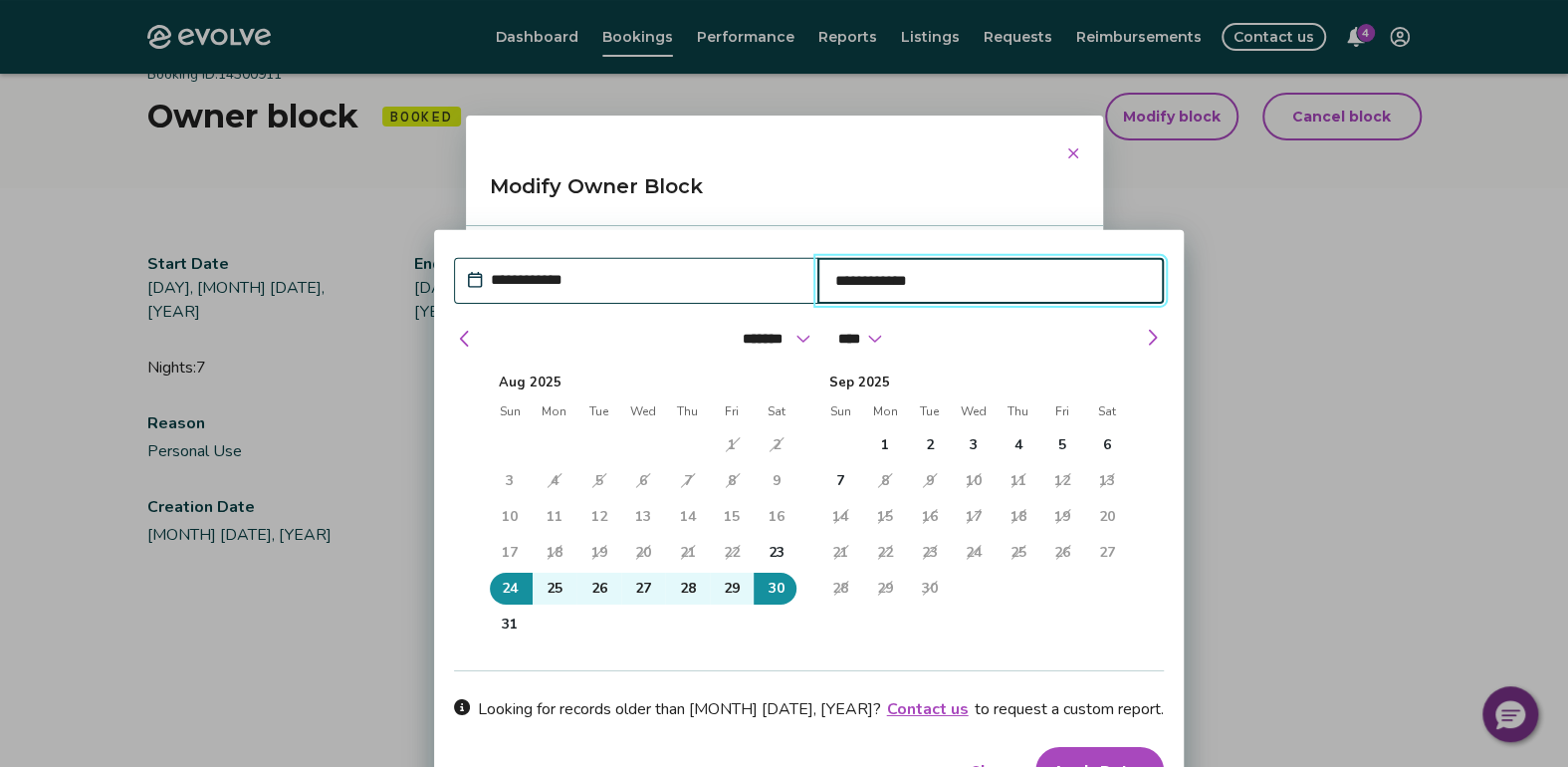 type on "*" 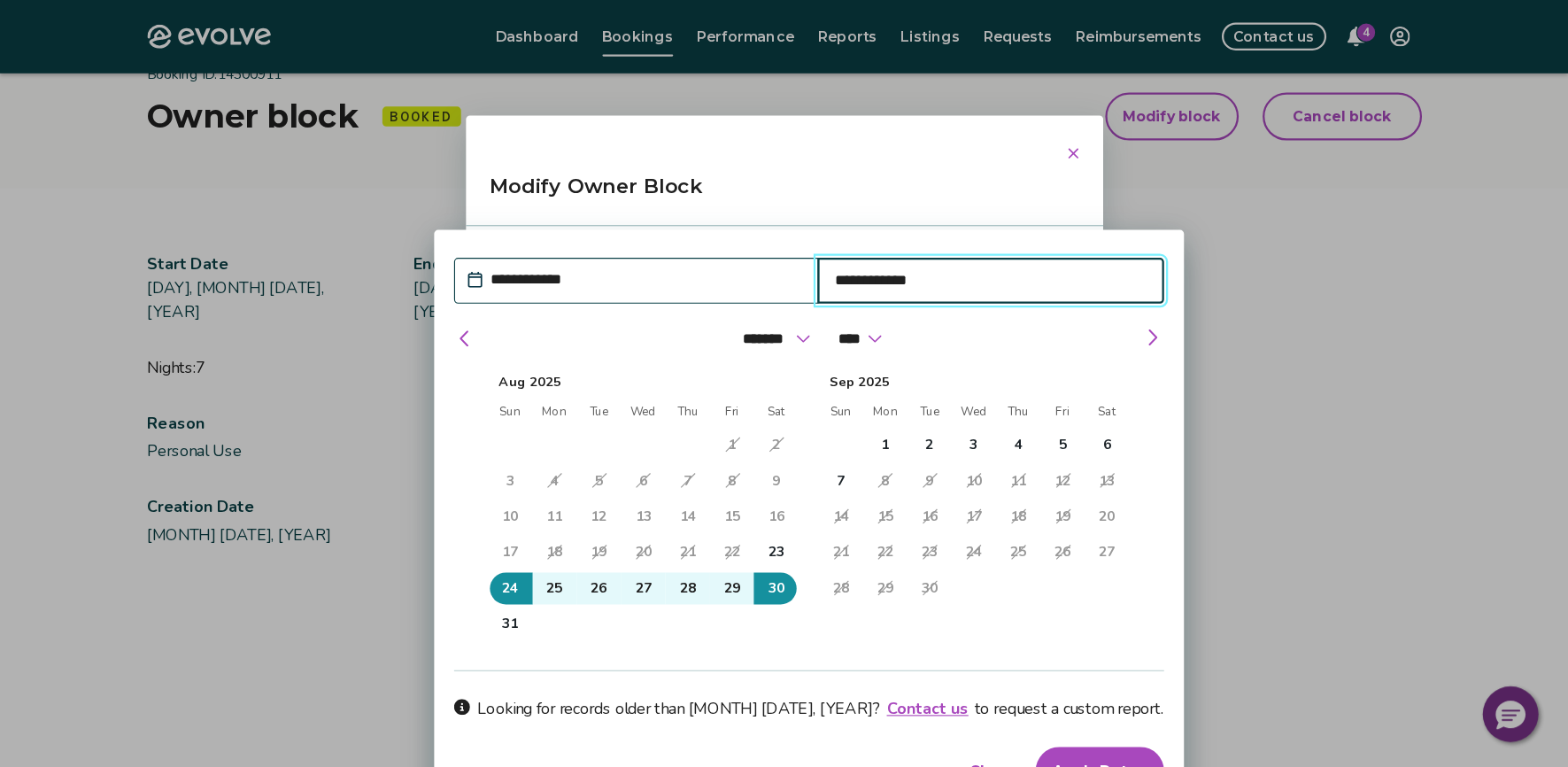 scroll, scrollTop: 89, scrollLeft: 0, axis: vertical 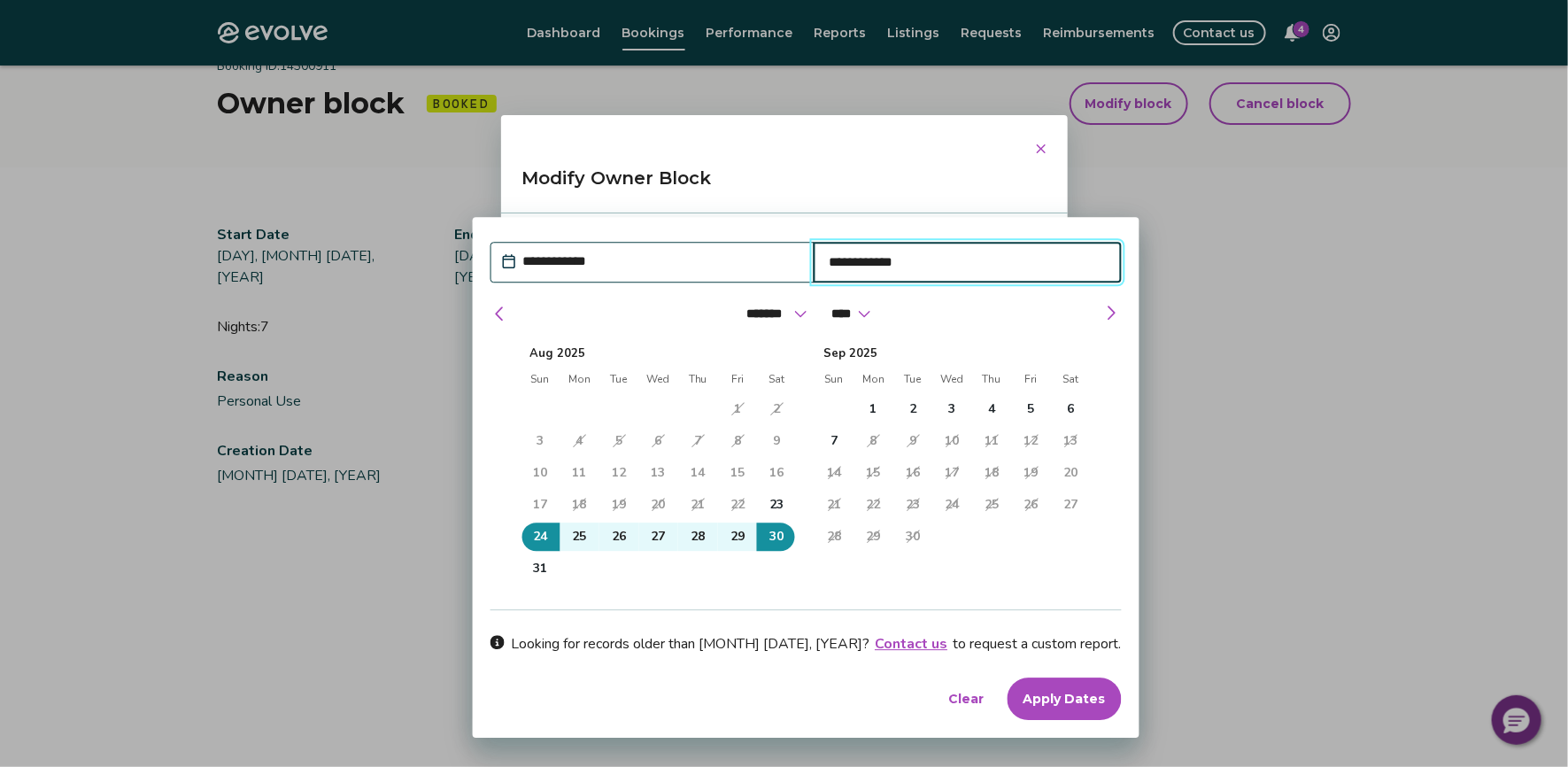 click on "Apply Dates" at bounding box center [1063, 699] 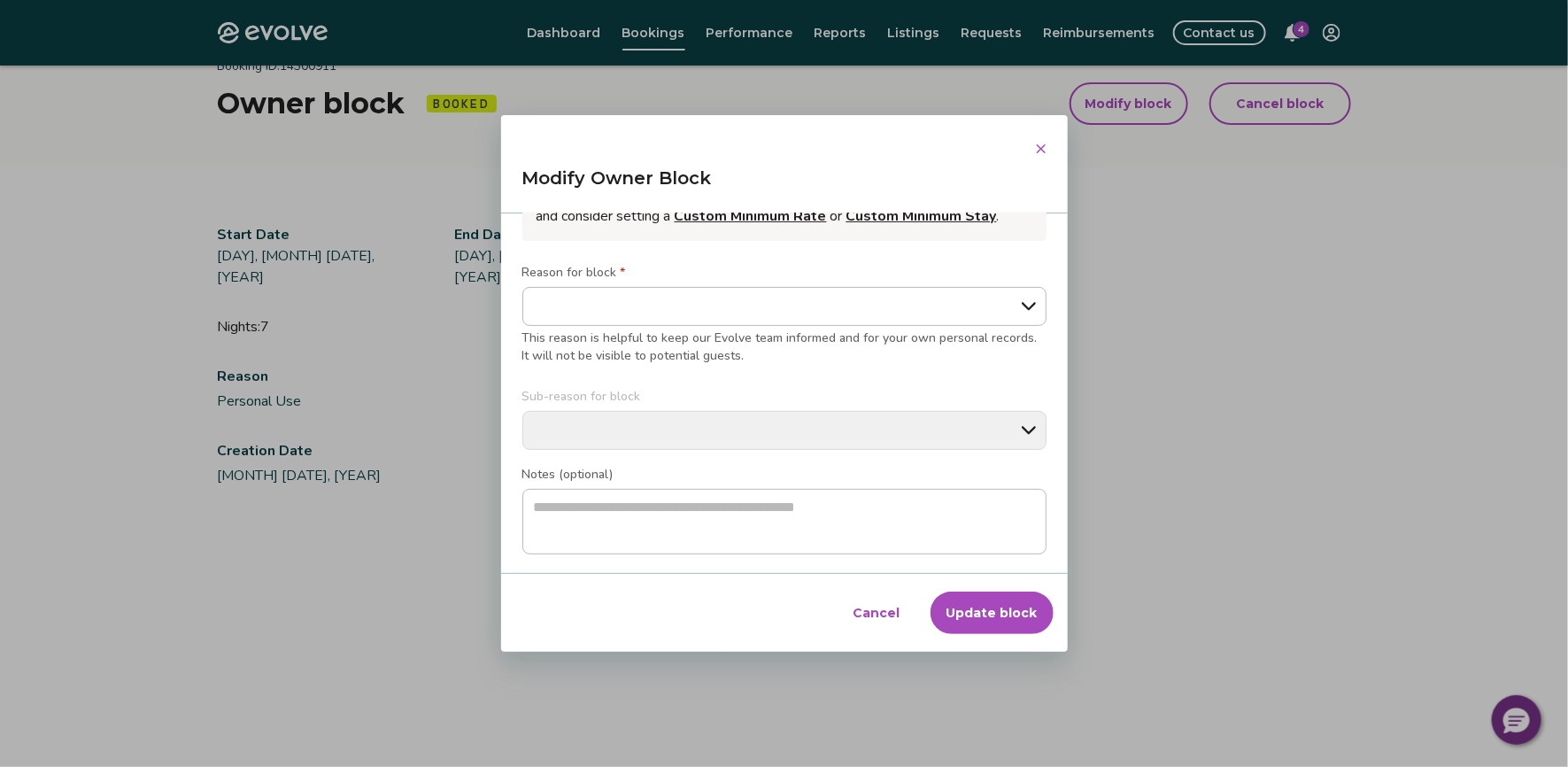 scroll, scrollTop: 253, scrollLeft: 0, axis: vertical 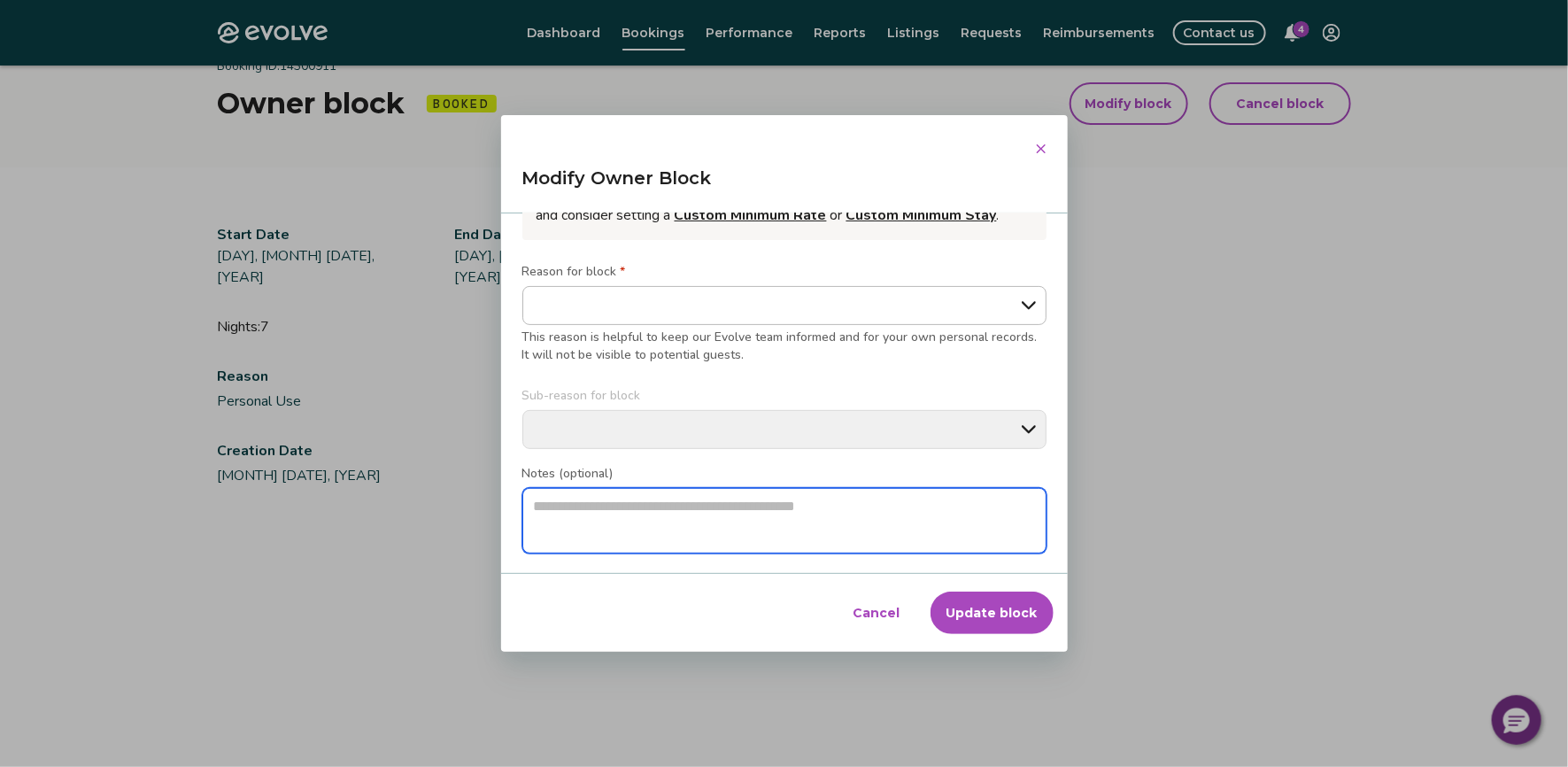 click at bounding box center [784, 521] 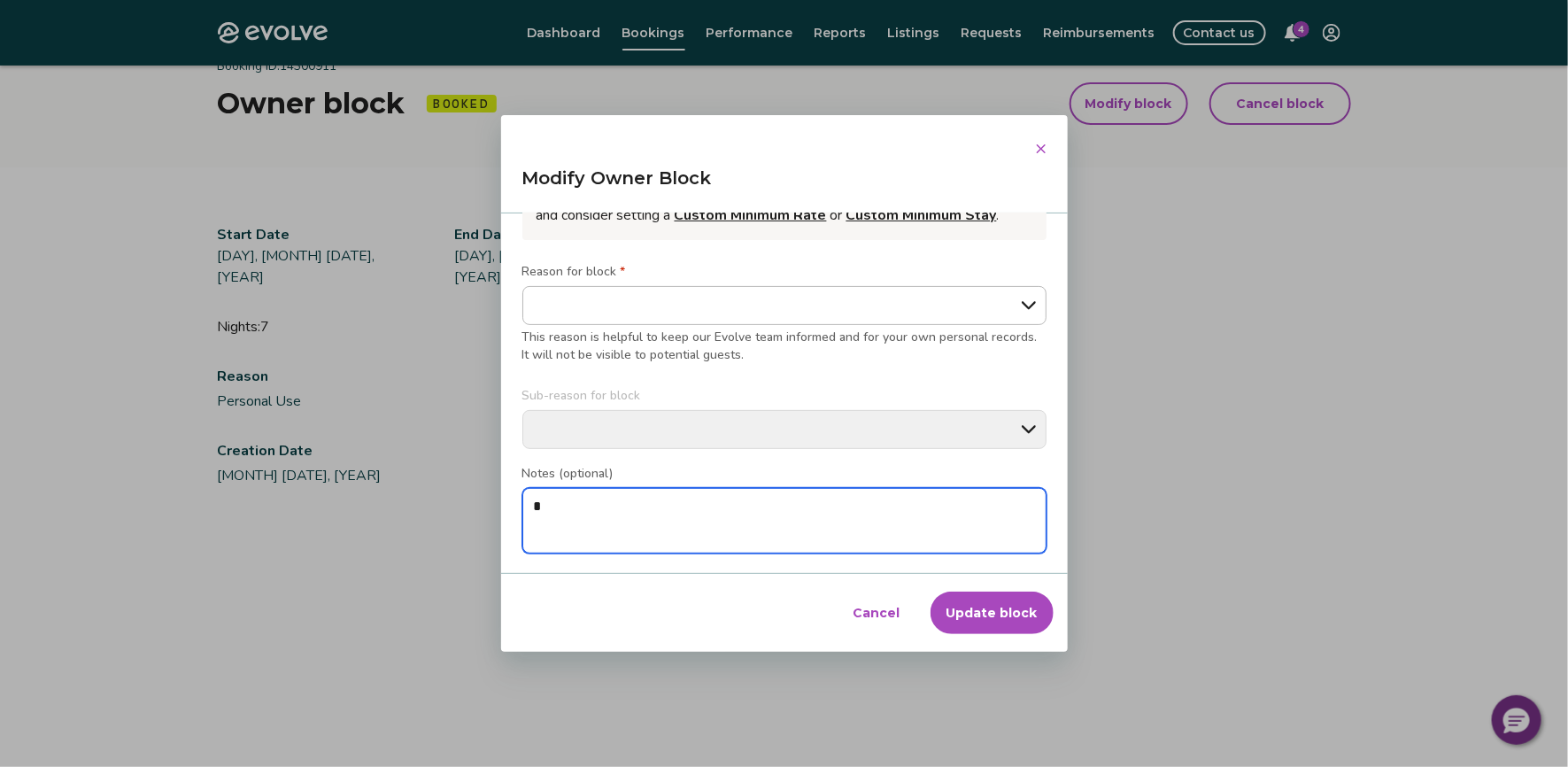 type on "**" 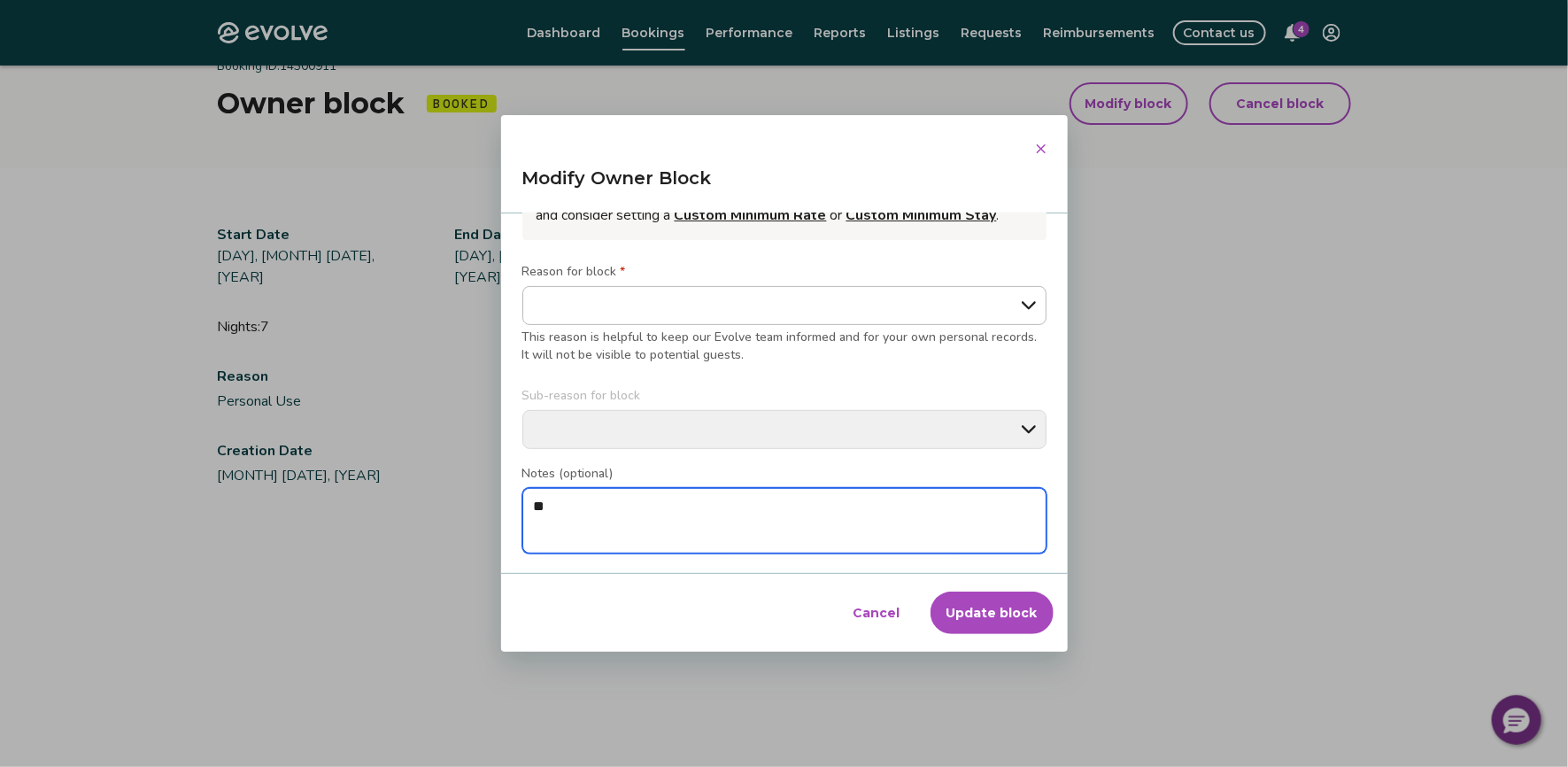 type on "*" 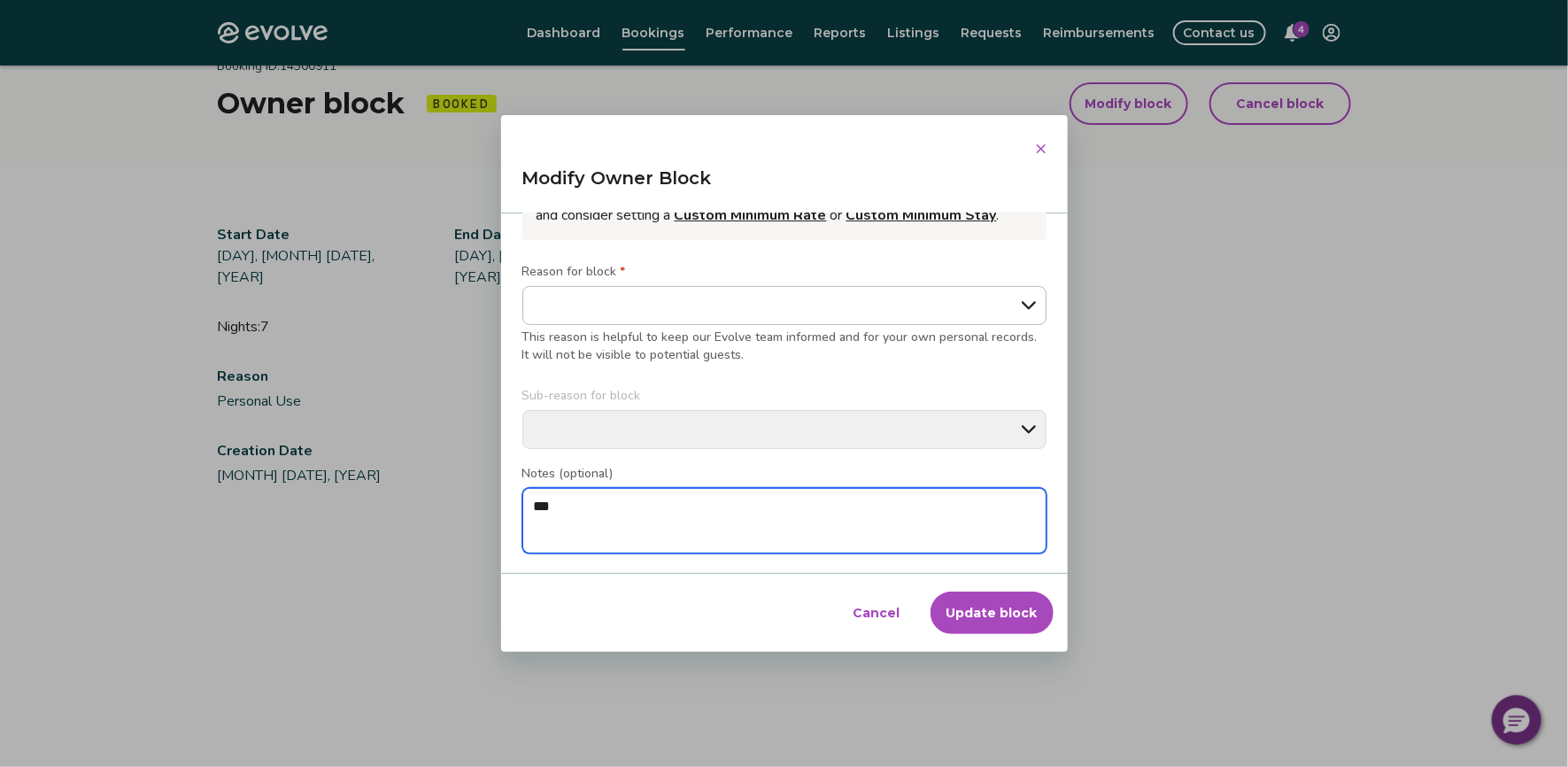 type on "*" 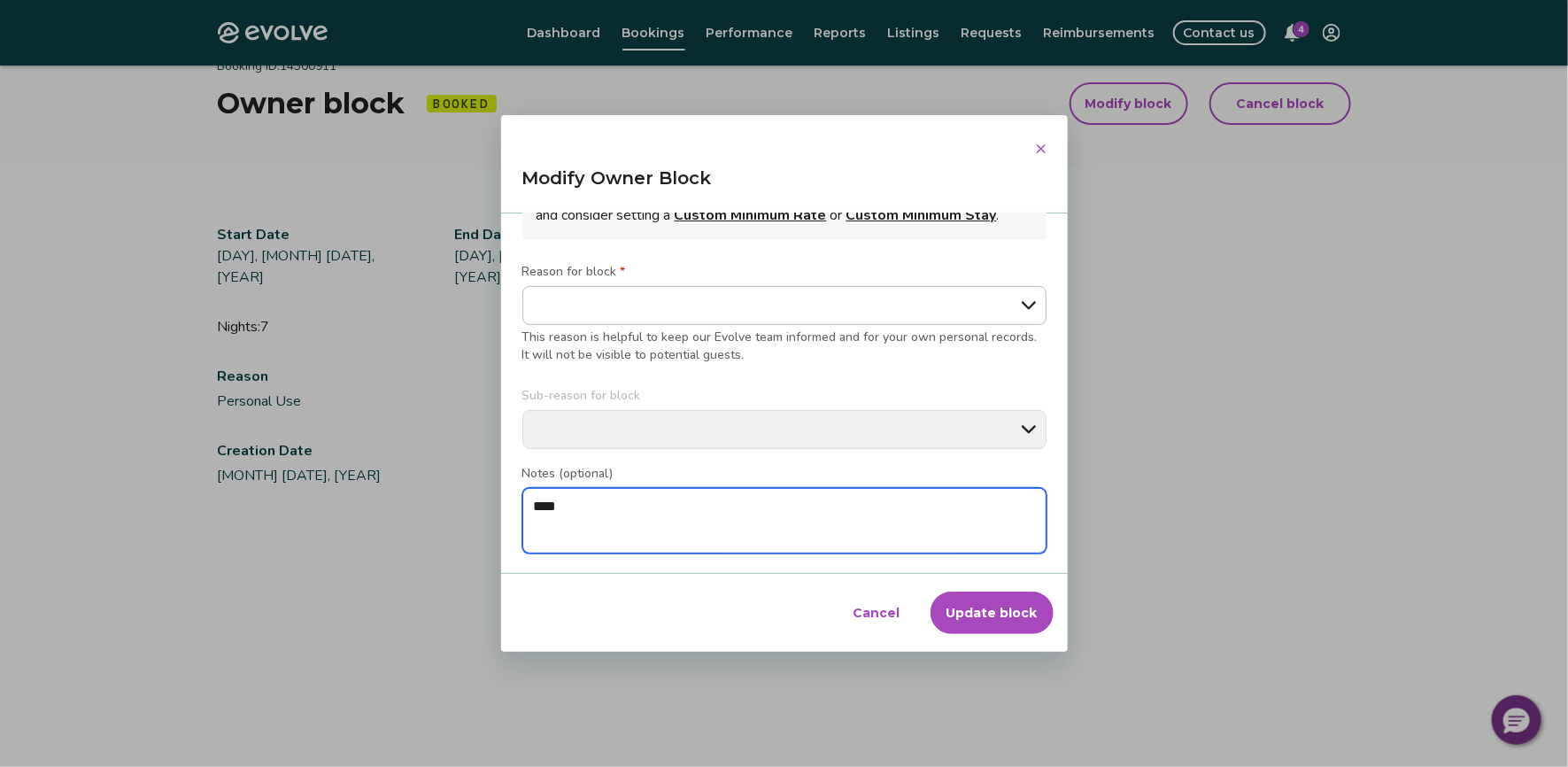 type on "*" 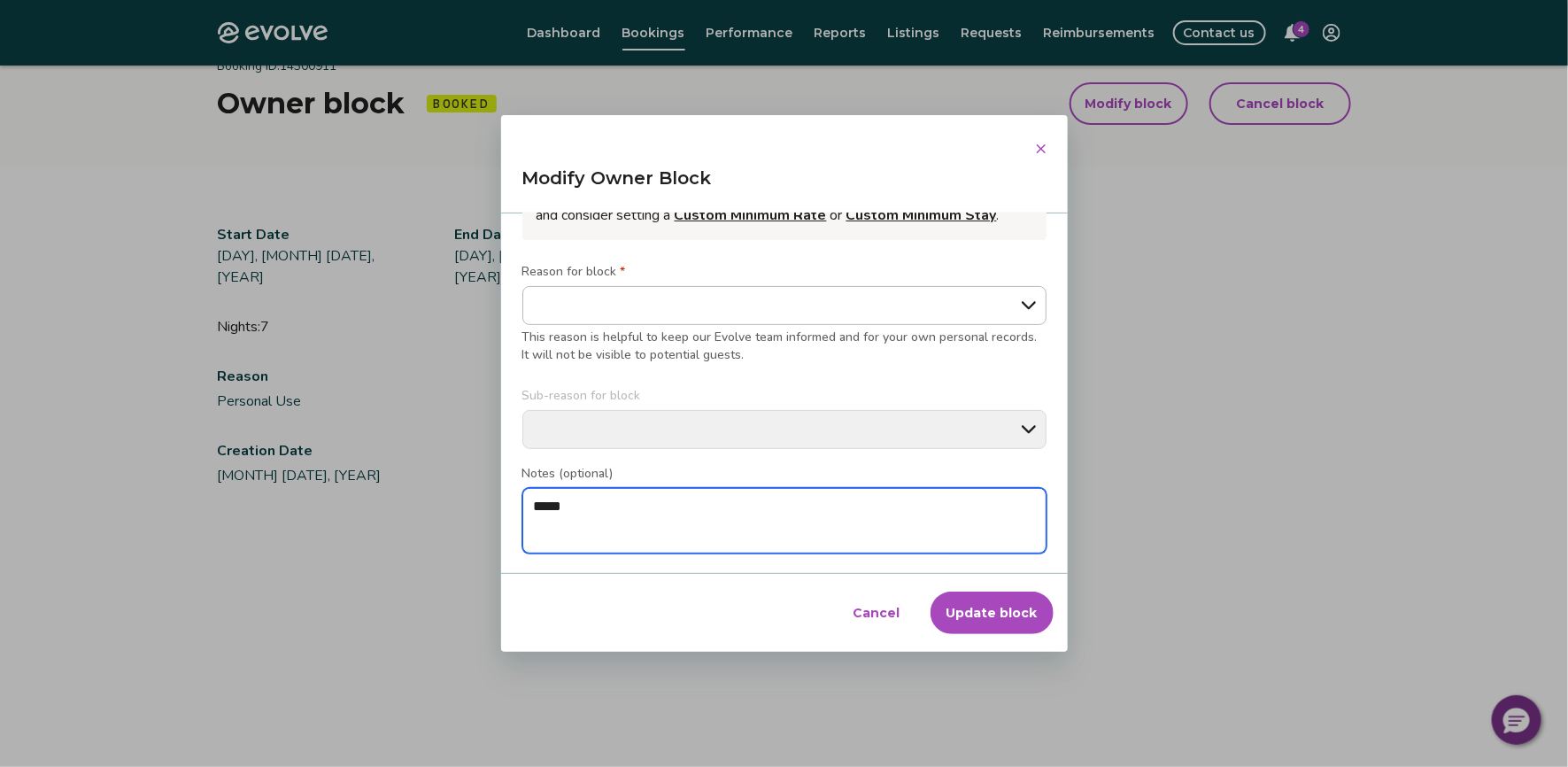 type on "*" 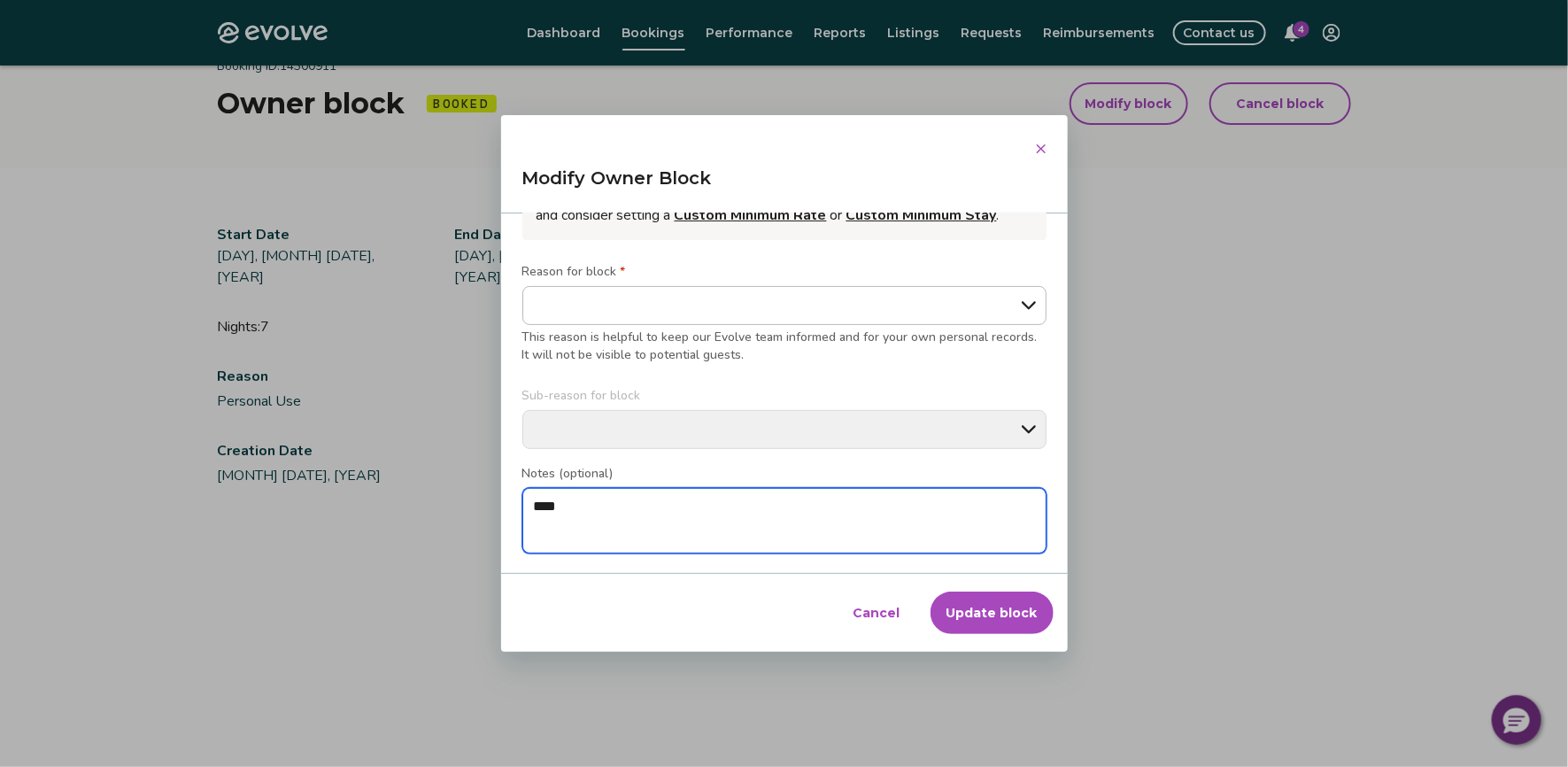 type on "*" 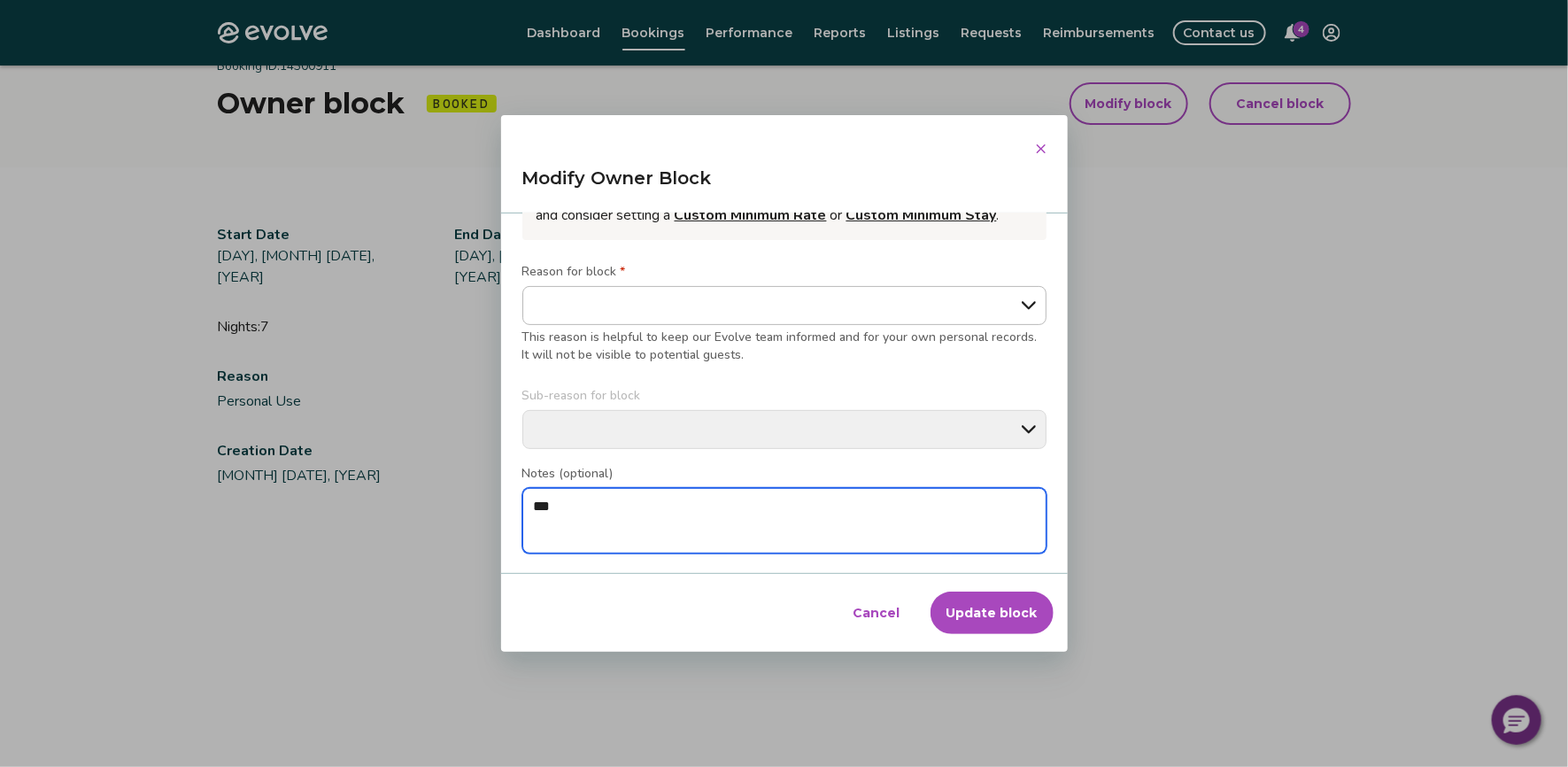 type on "*" 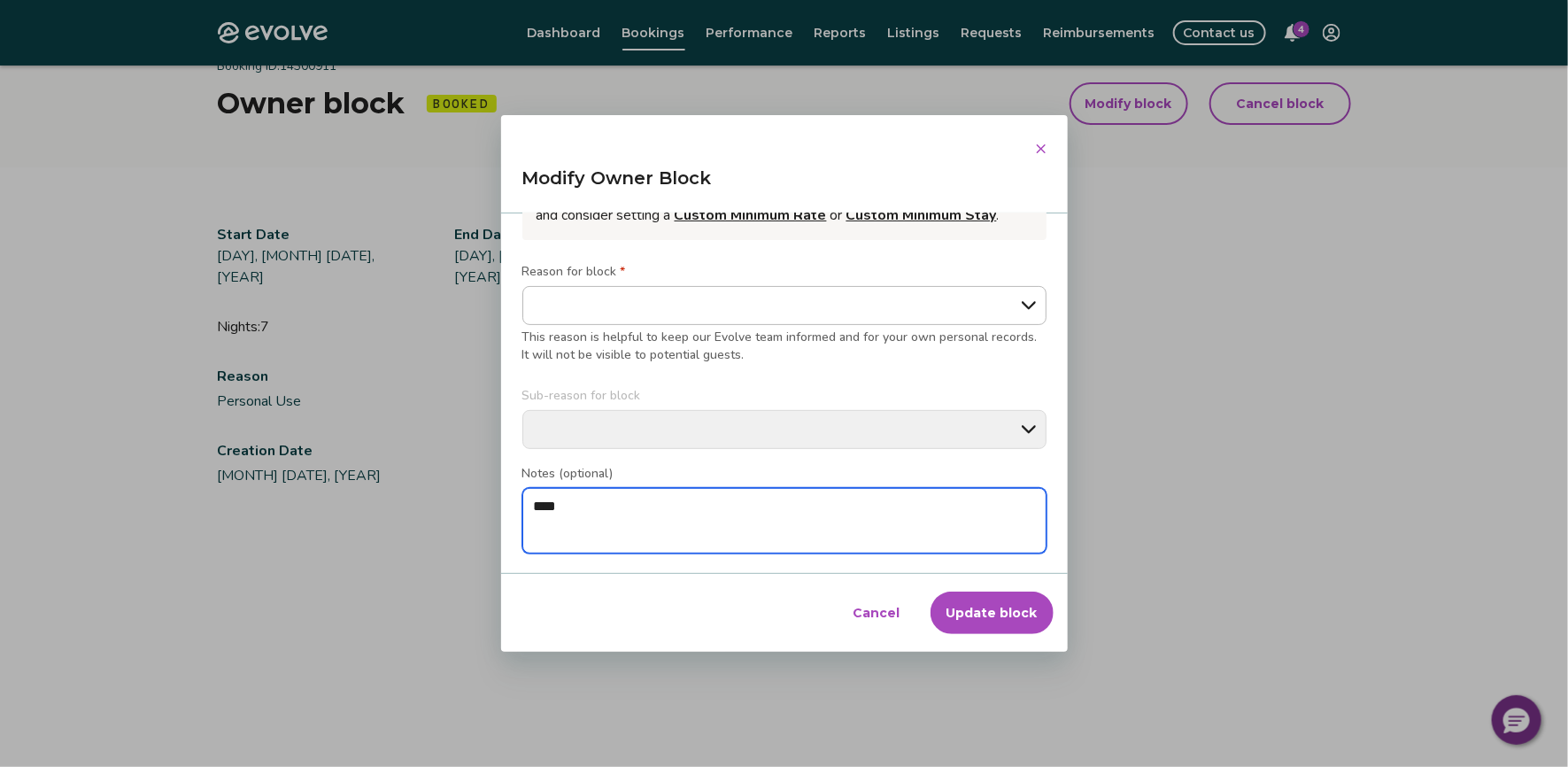 type on "*" 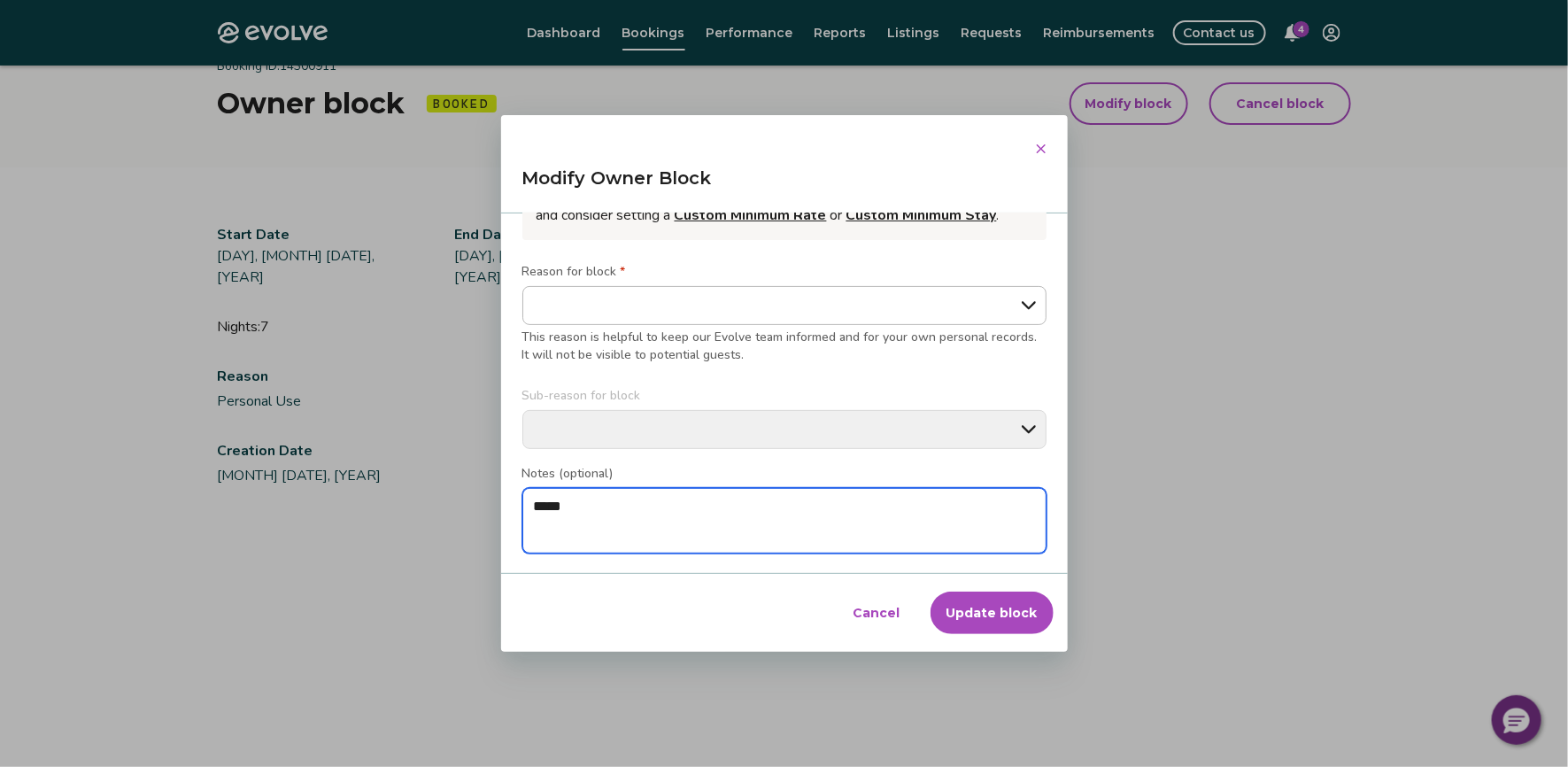 type on "*" 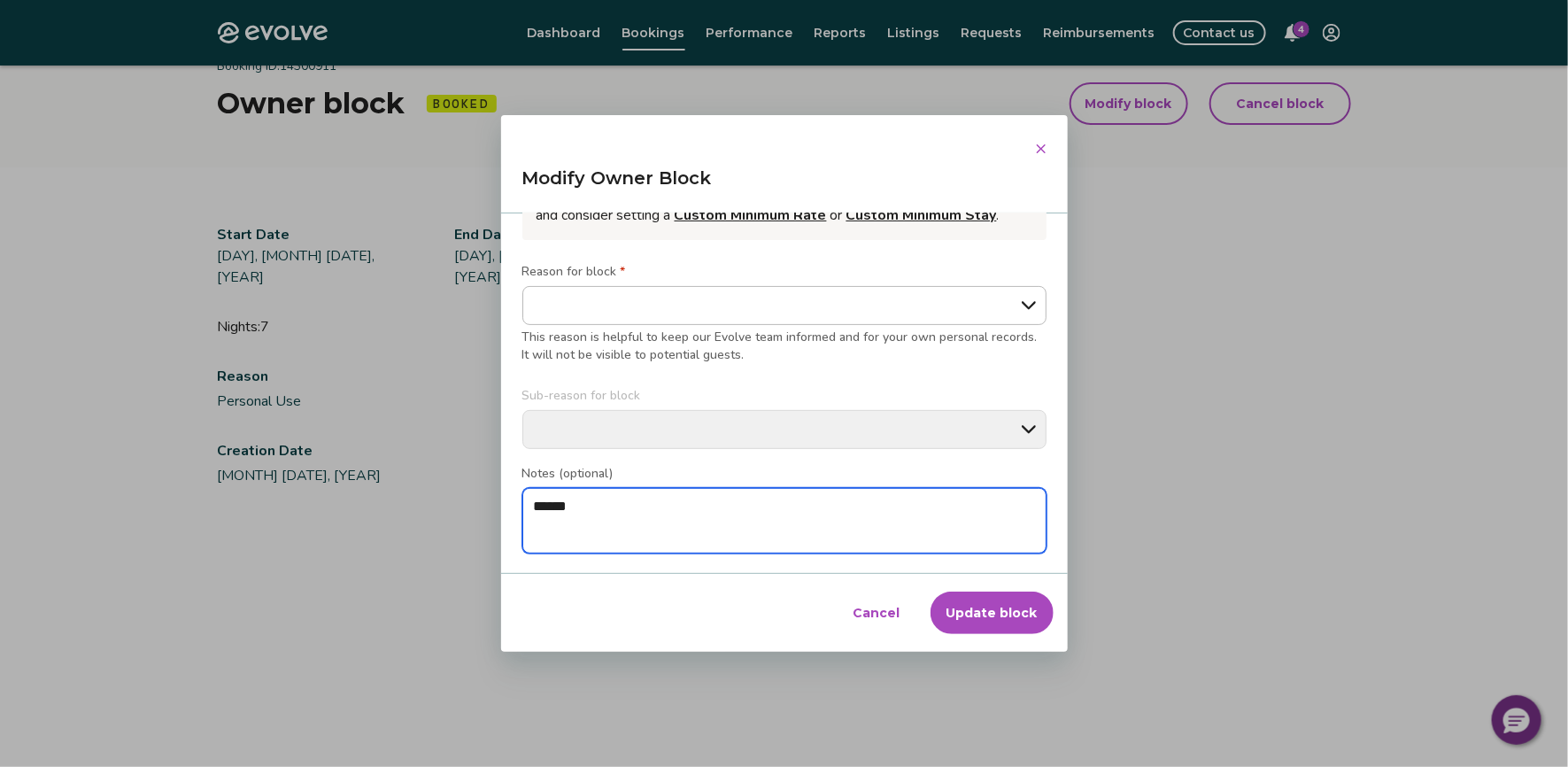 type on "*" 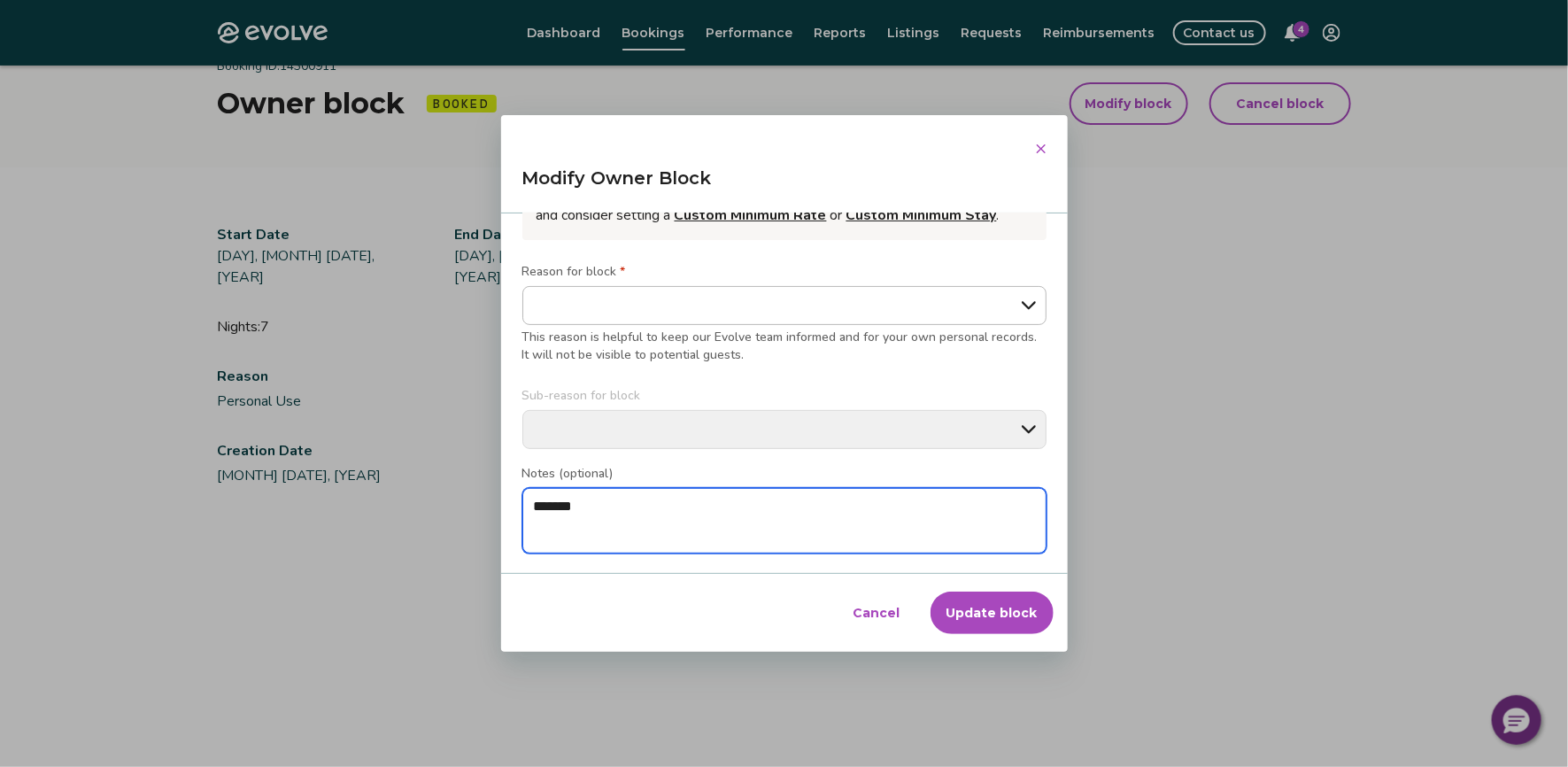 type on "********" 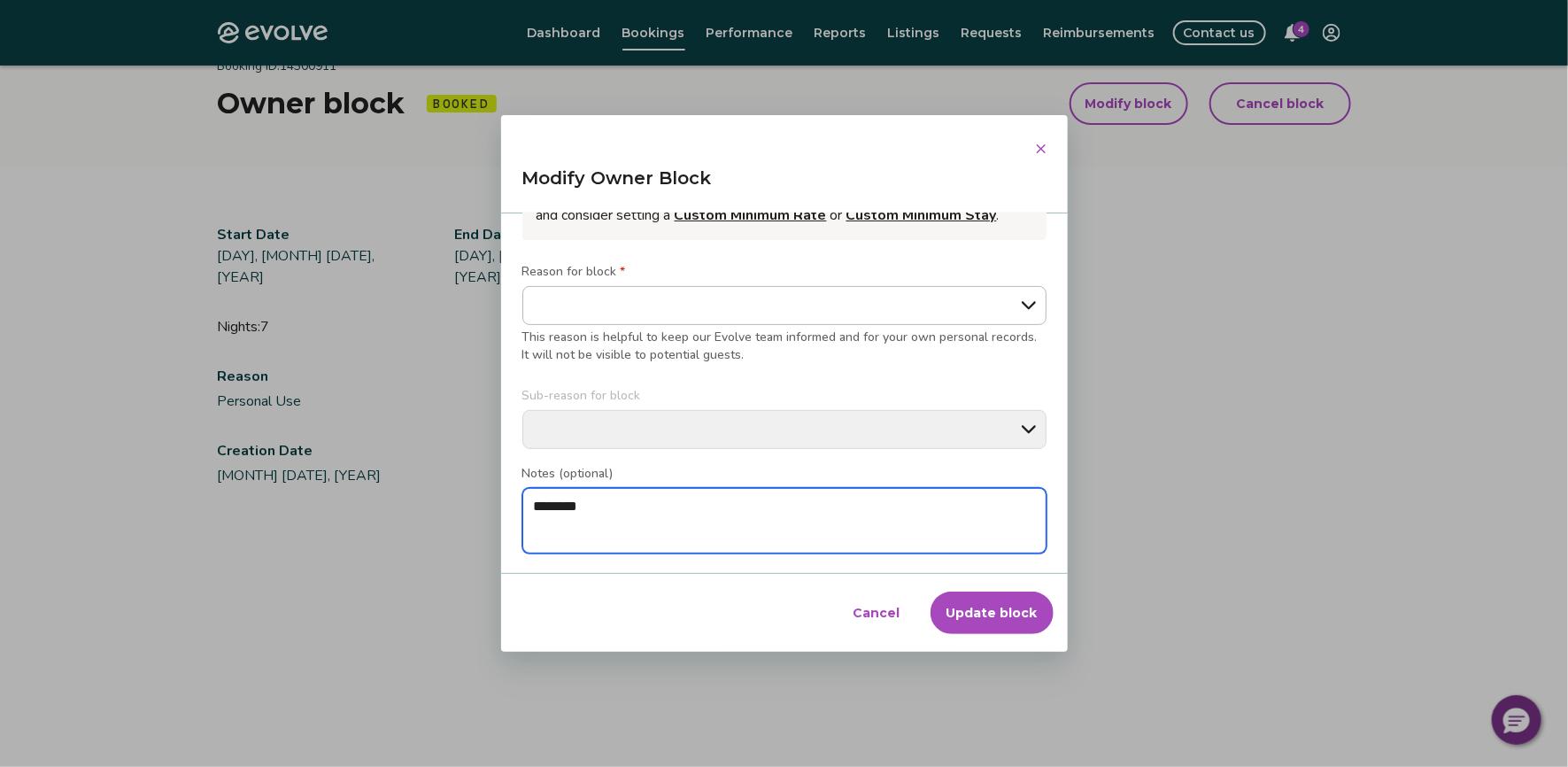 type on "*" 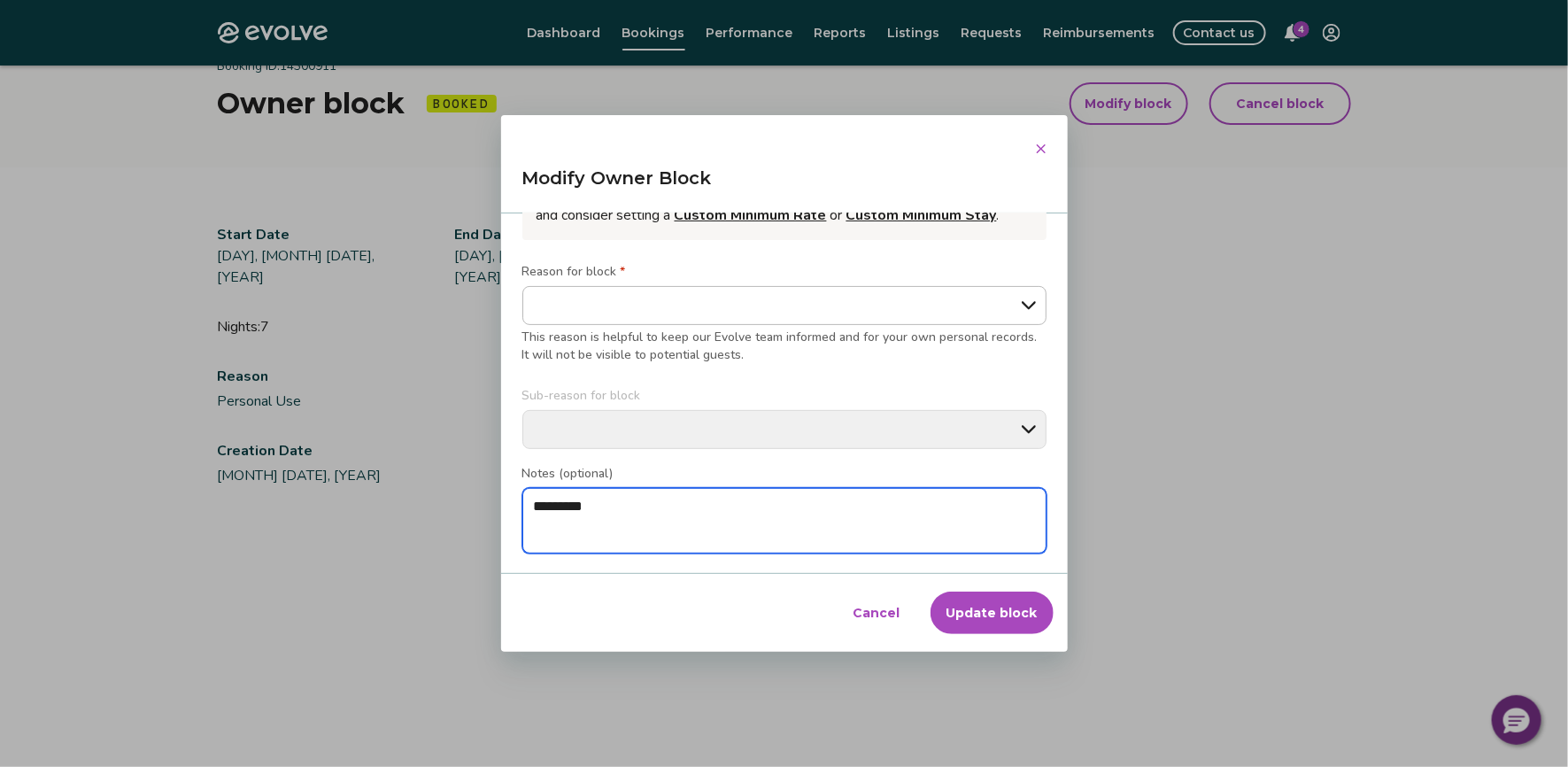 type on "*" 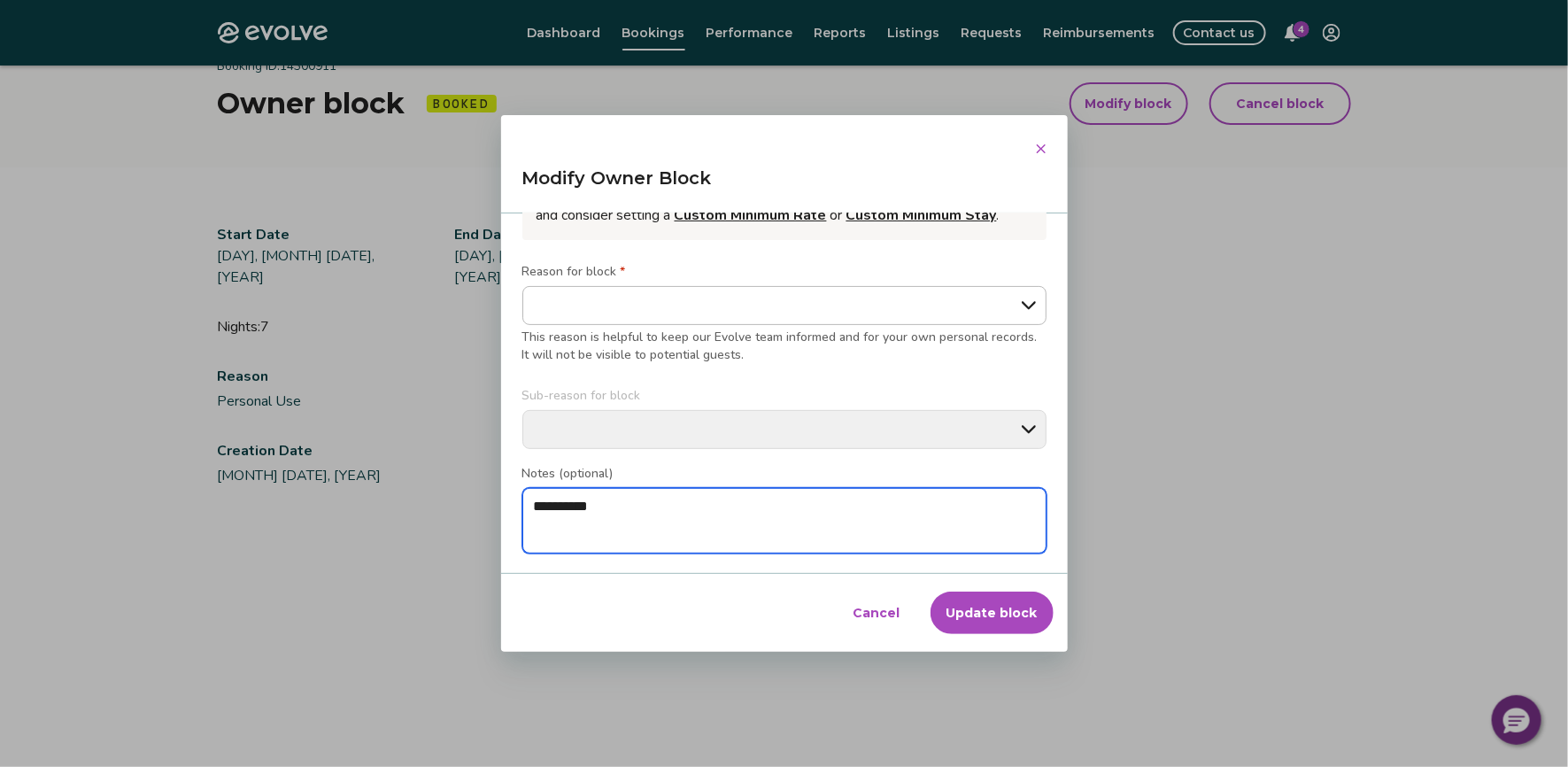 type on "*" 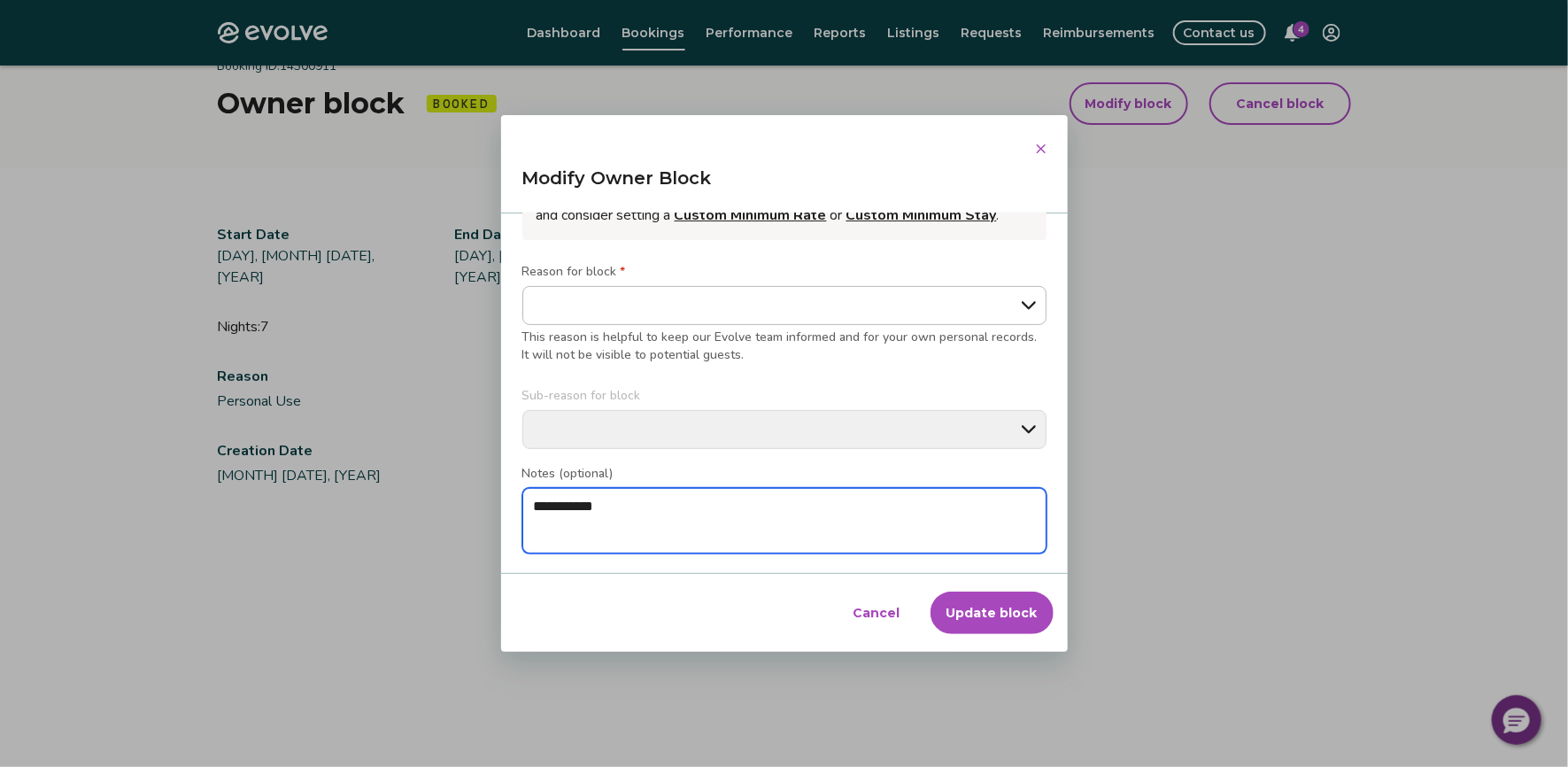 type on "*" 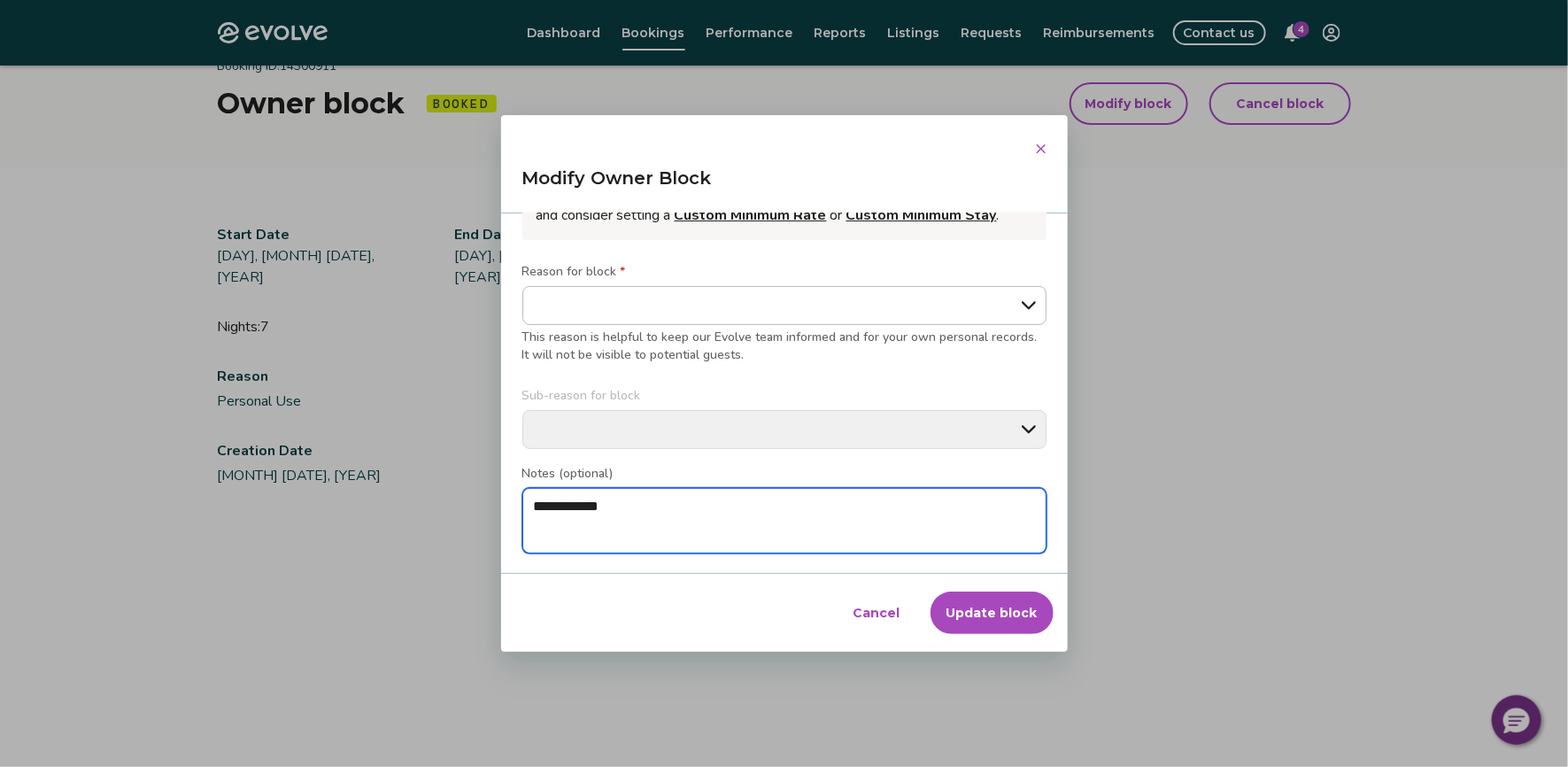type on "*" 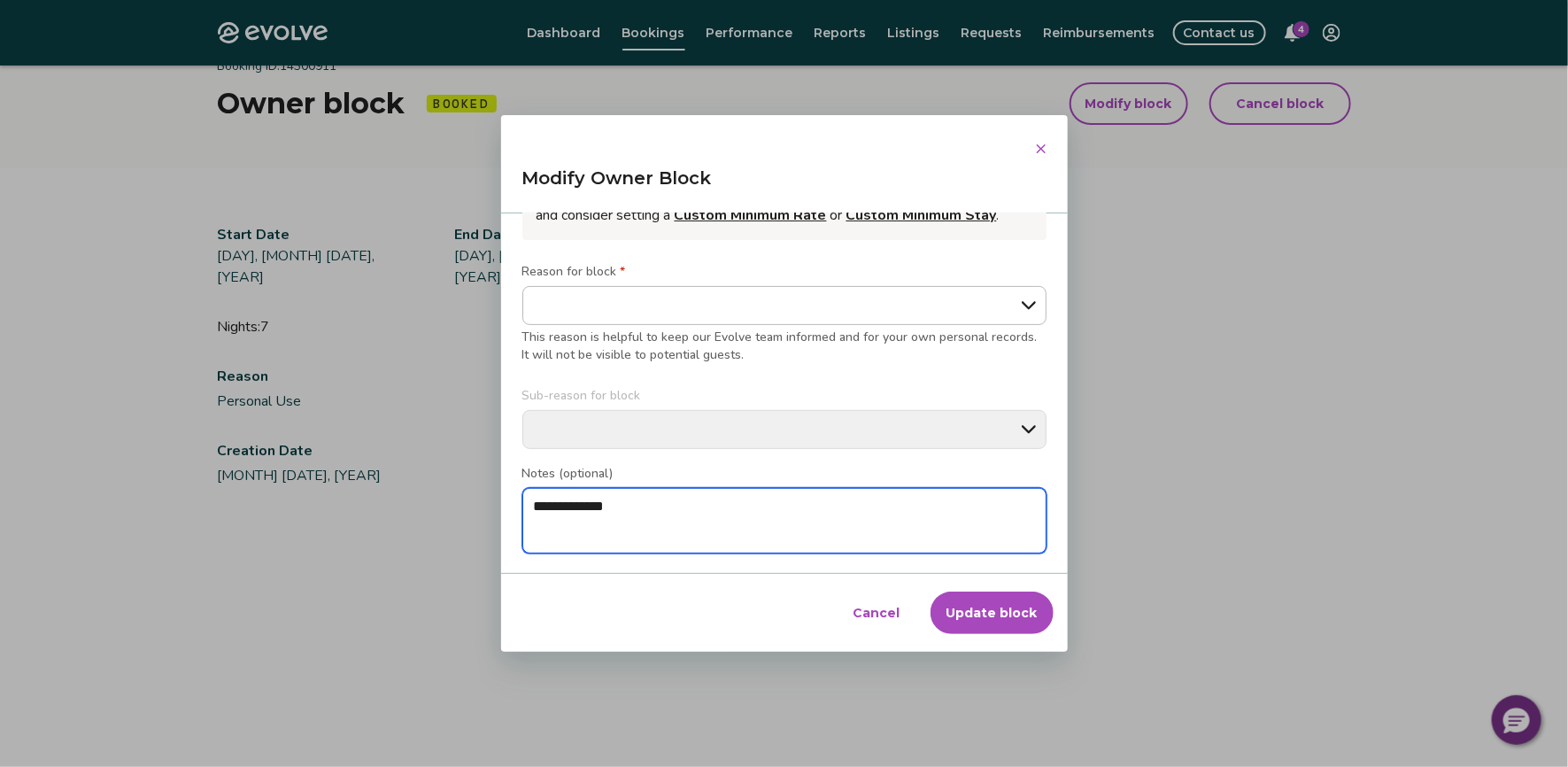 type on "**********" 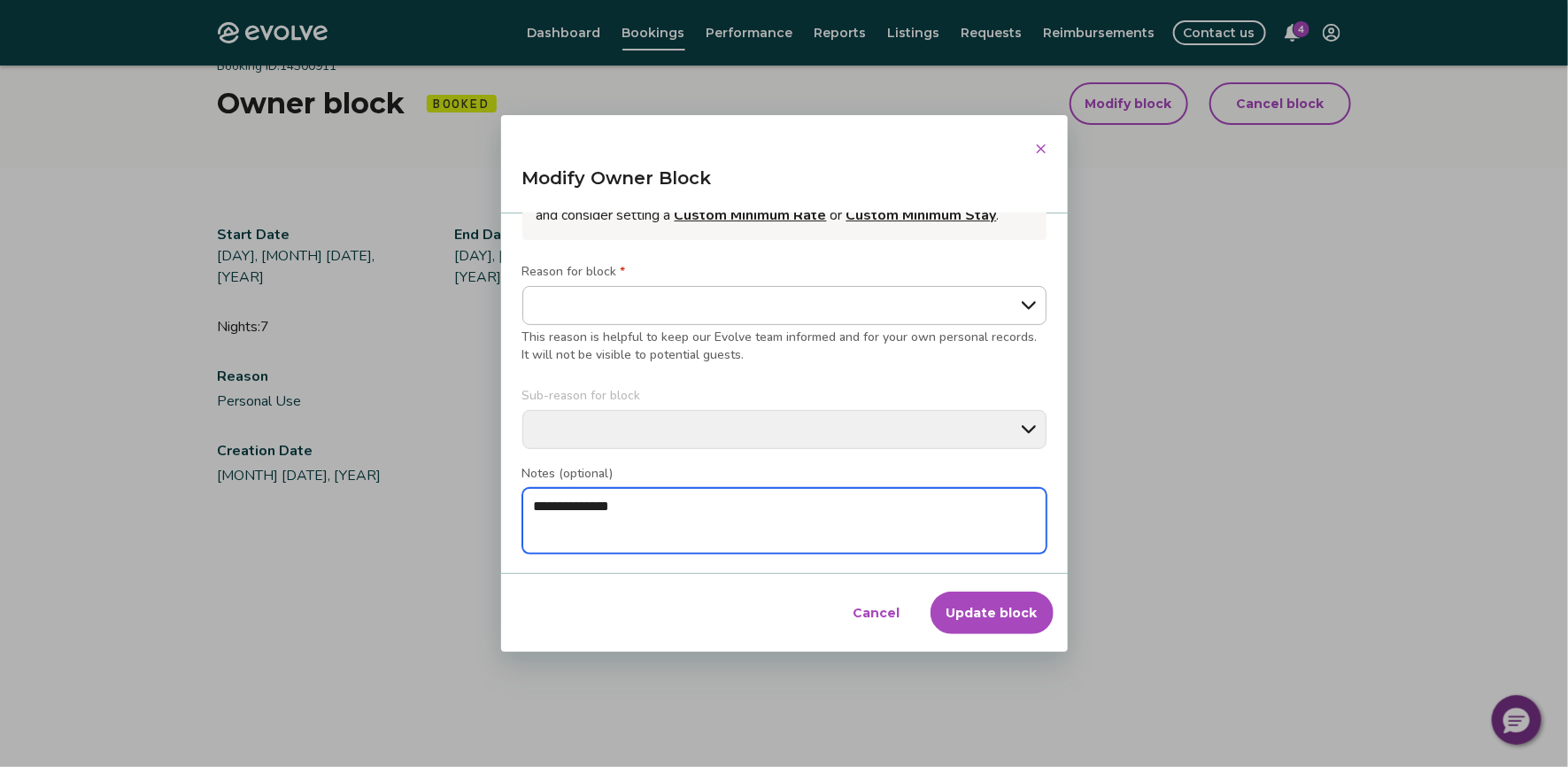 type on "*" 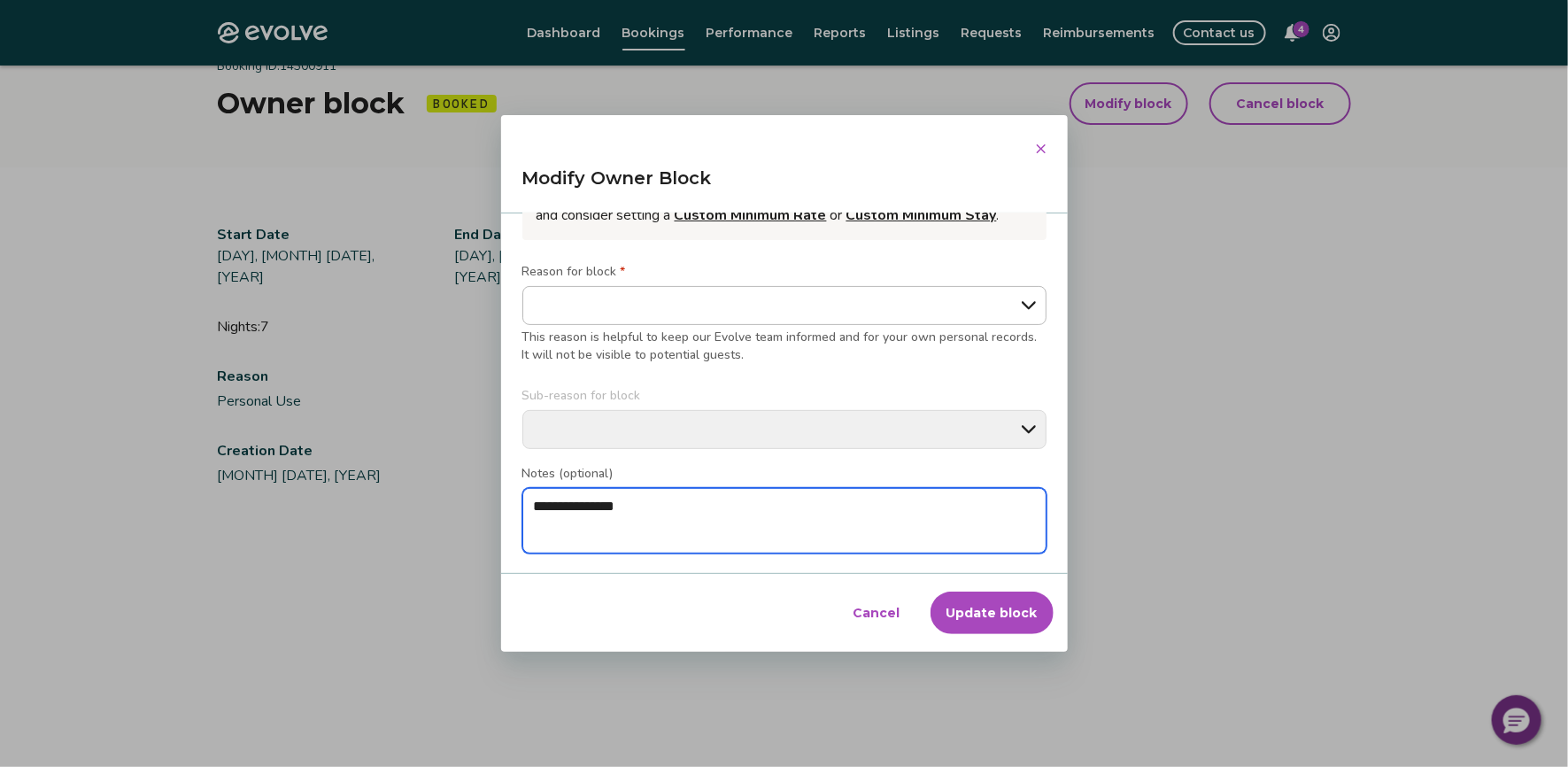 type on "*" 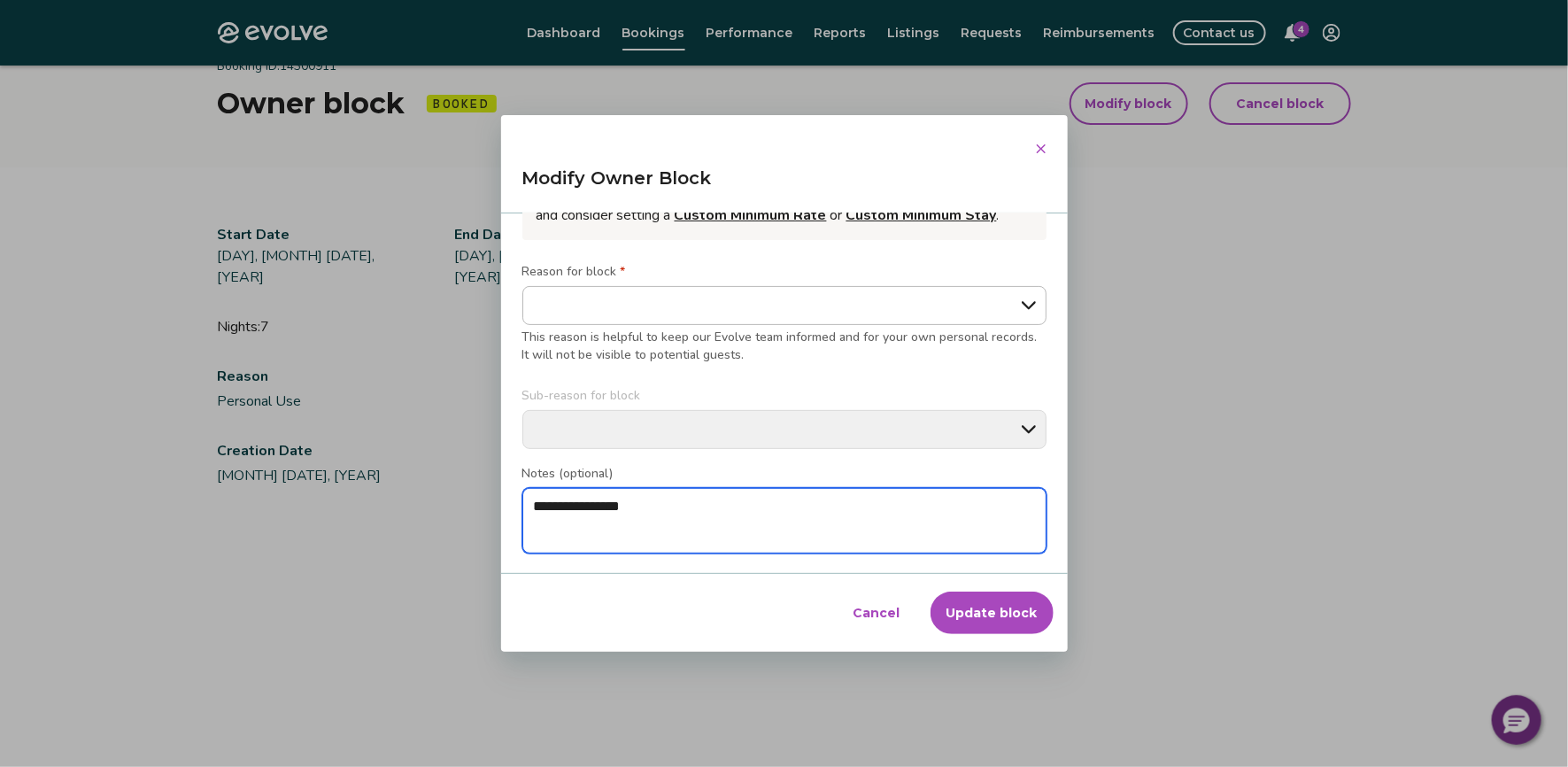 type on "**********" 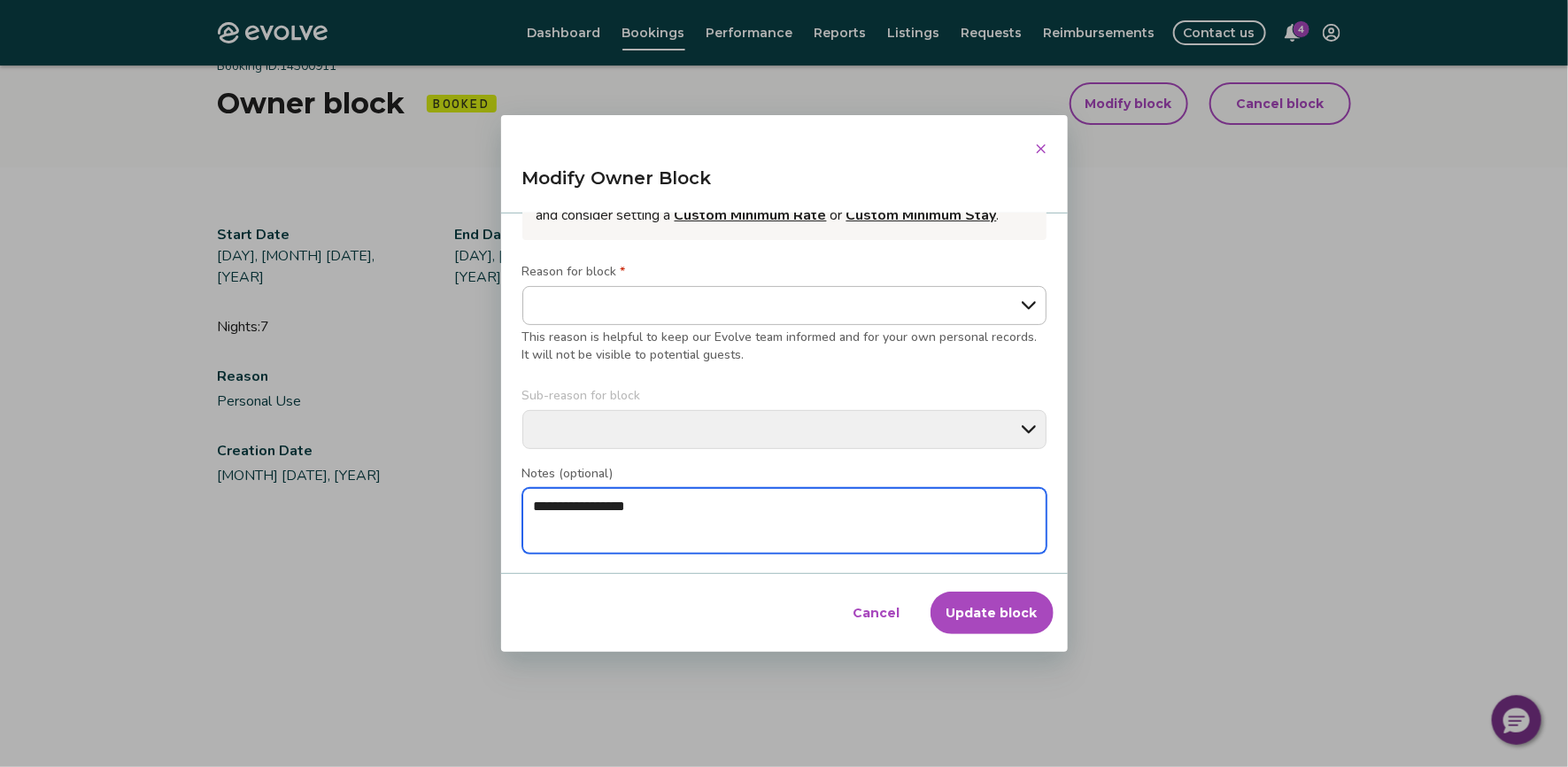 type on "*" 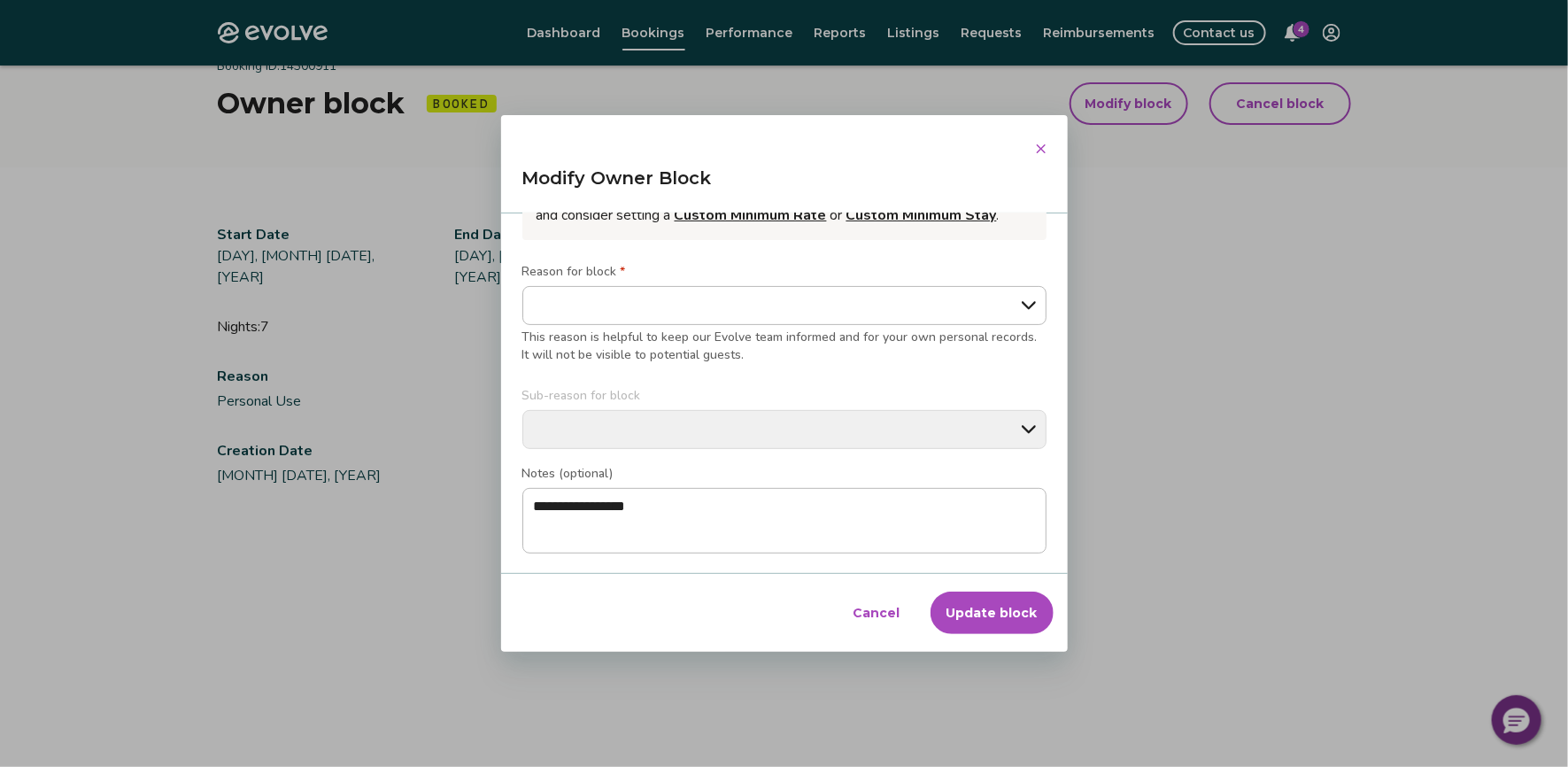 click on "Update block" at bounding box center (992, 613) 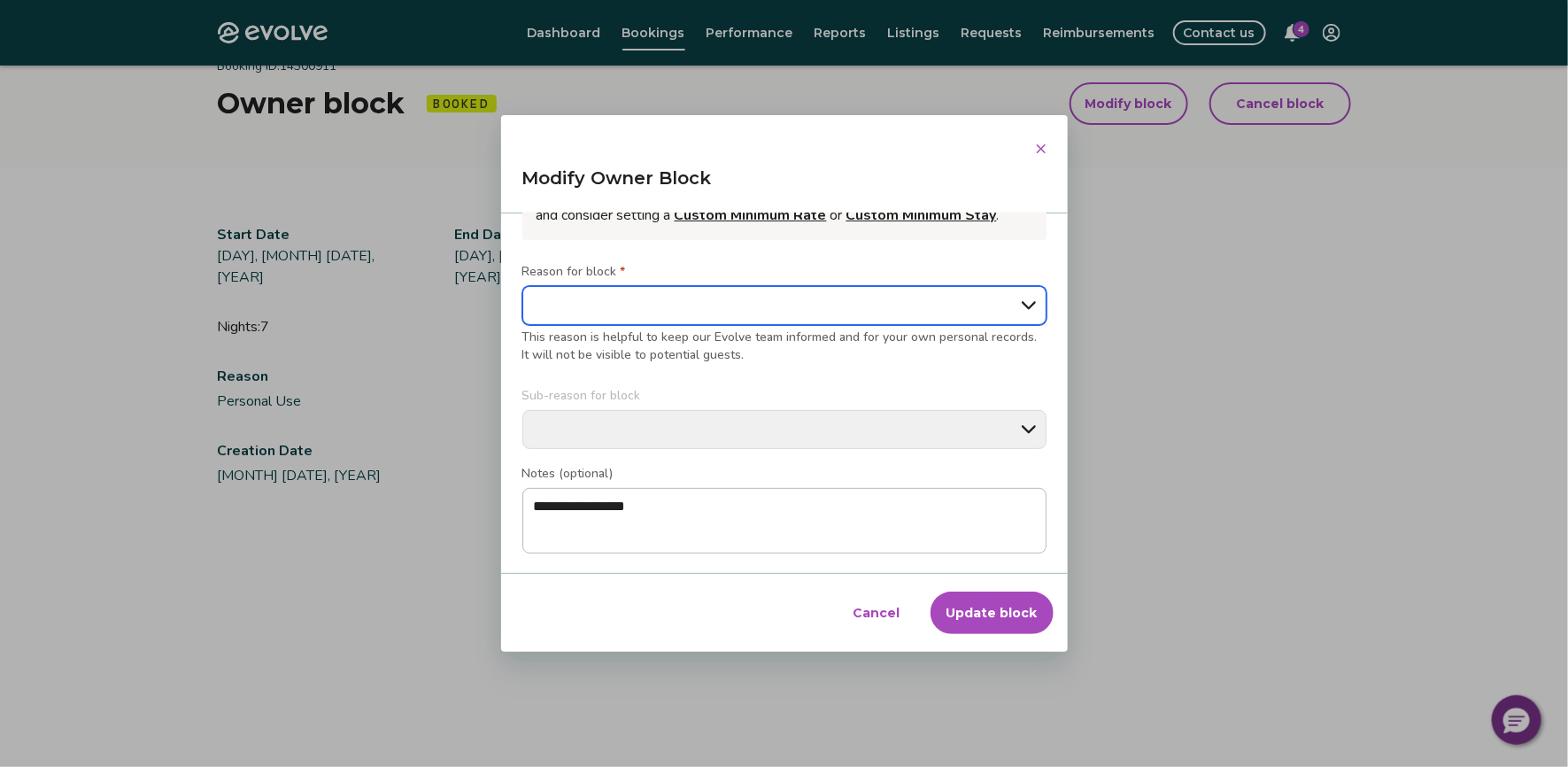 type on "*" 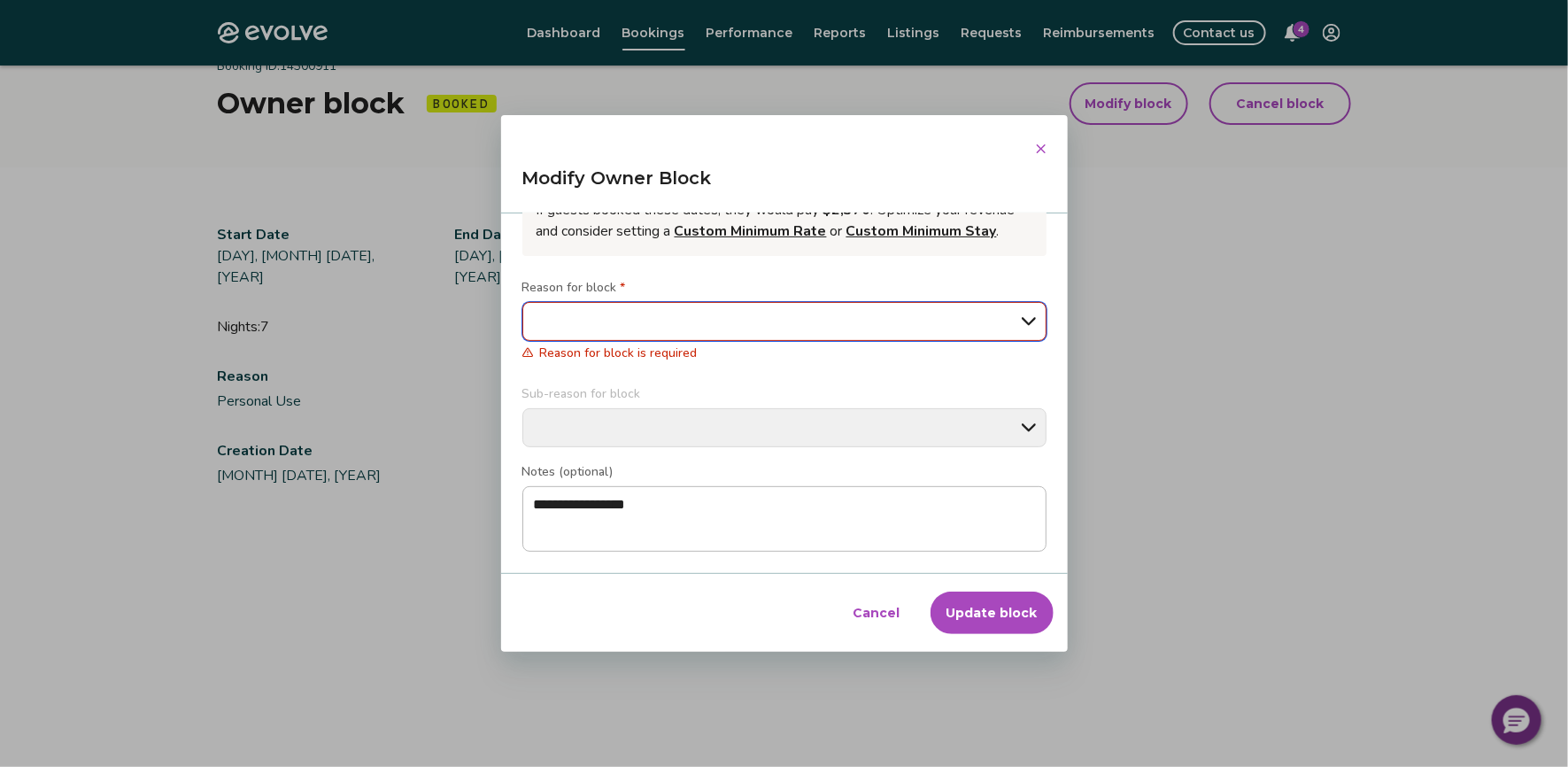 scroll, scrollTop: 236, scrollLeft: 0, axis: vertical 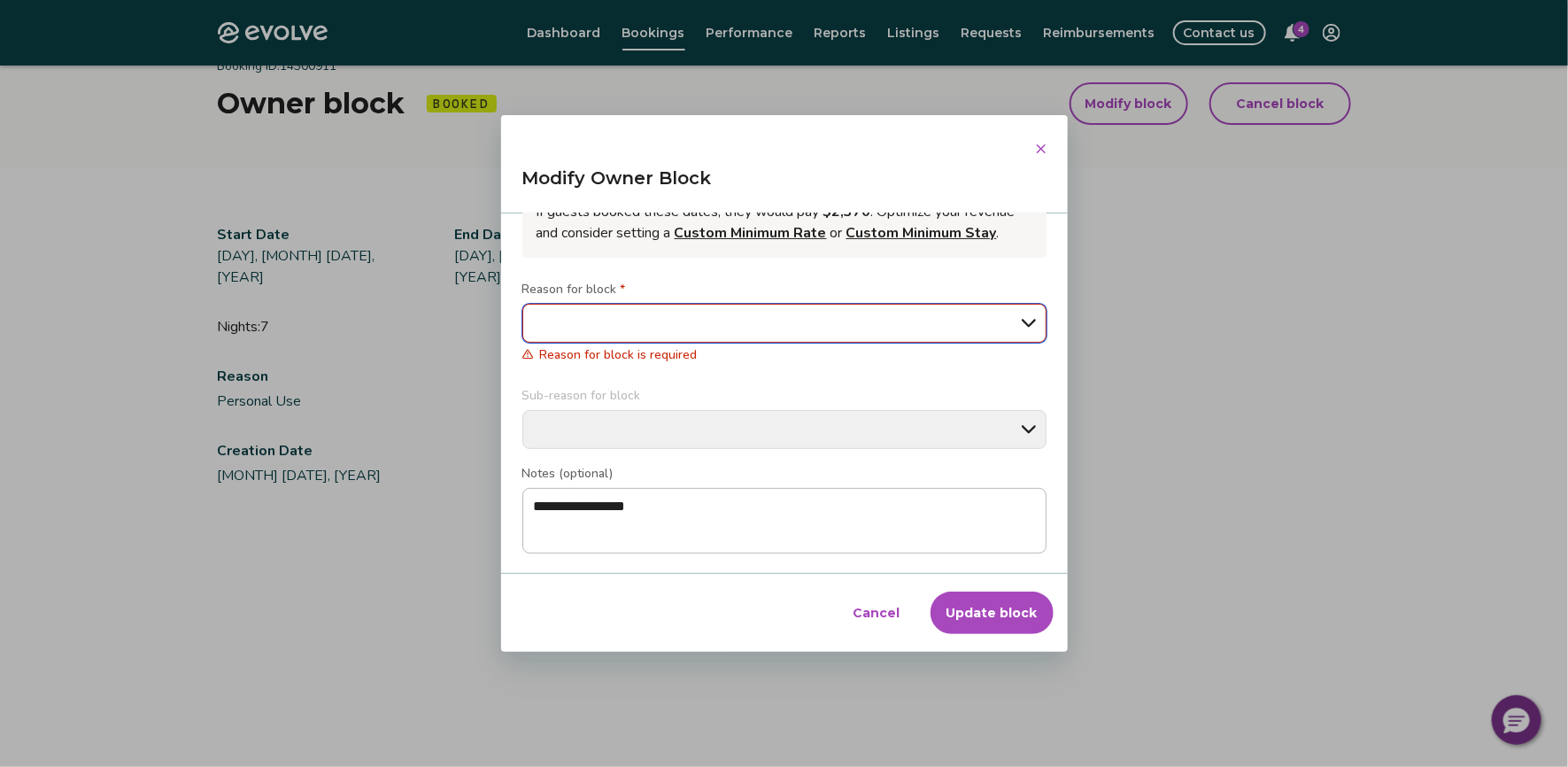 click on "**********" at bounding box center (784, 323) 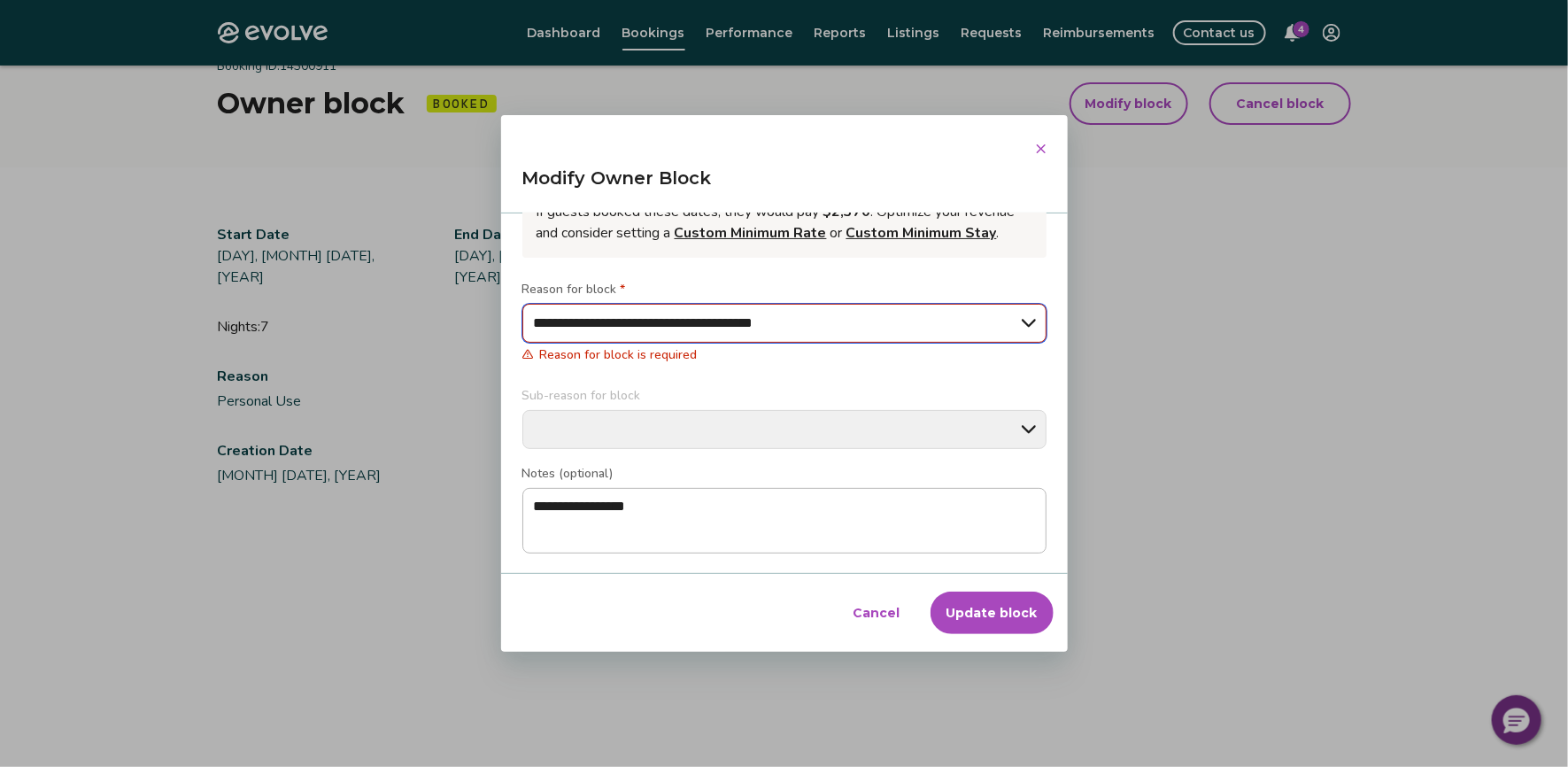 click on "**********" at bounding box center (784, 323) 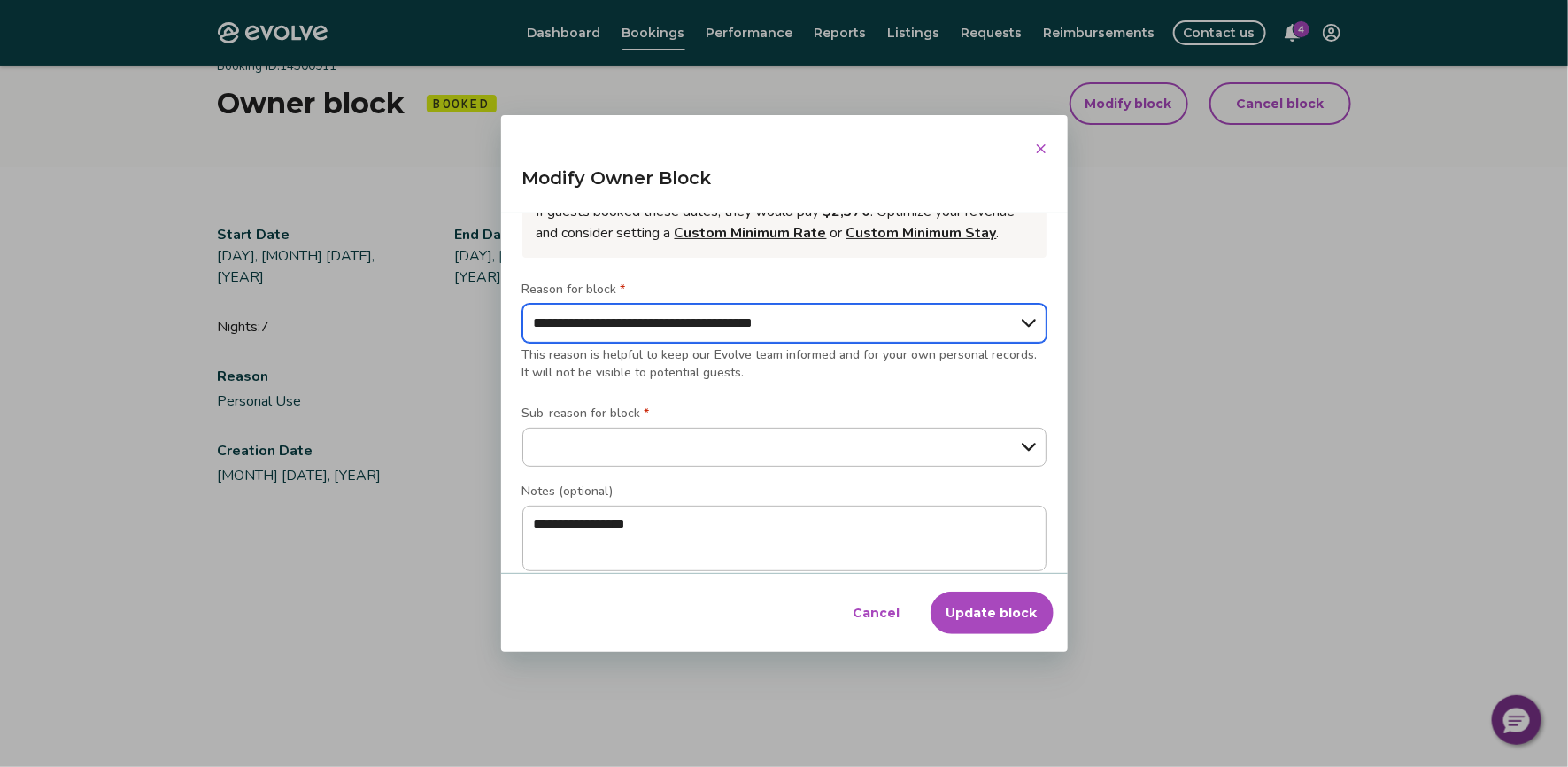 scroll, scrollTop: 253, scrollLeft: 0, axis: vertical 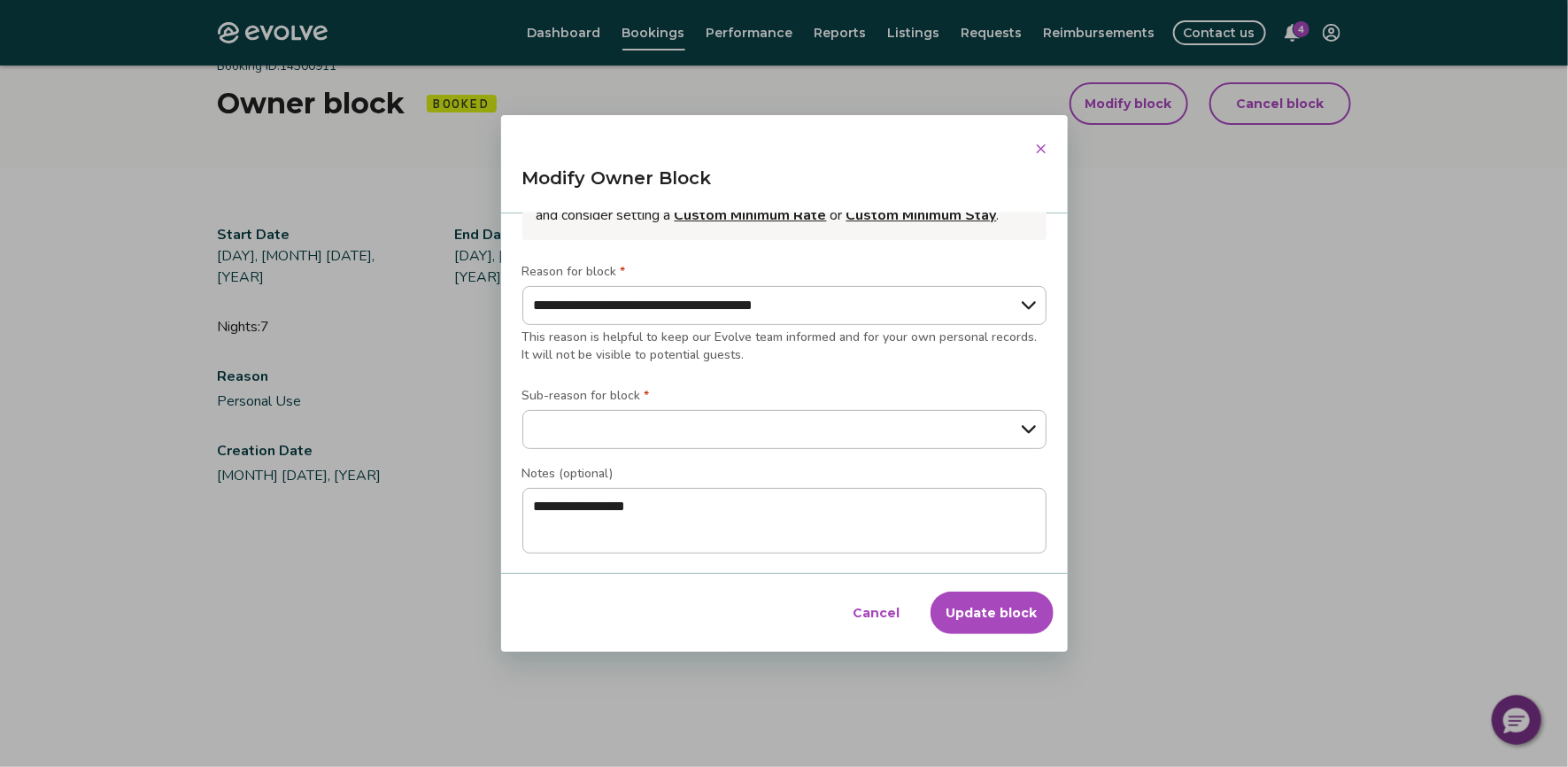 click on "Update block" at bounding box center [992, 613] 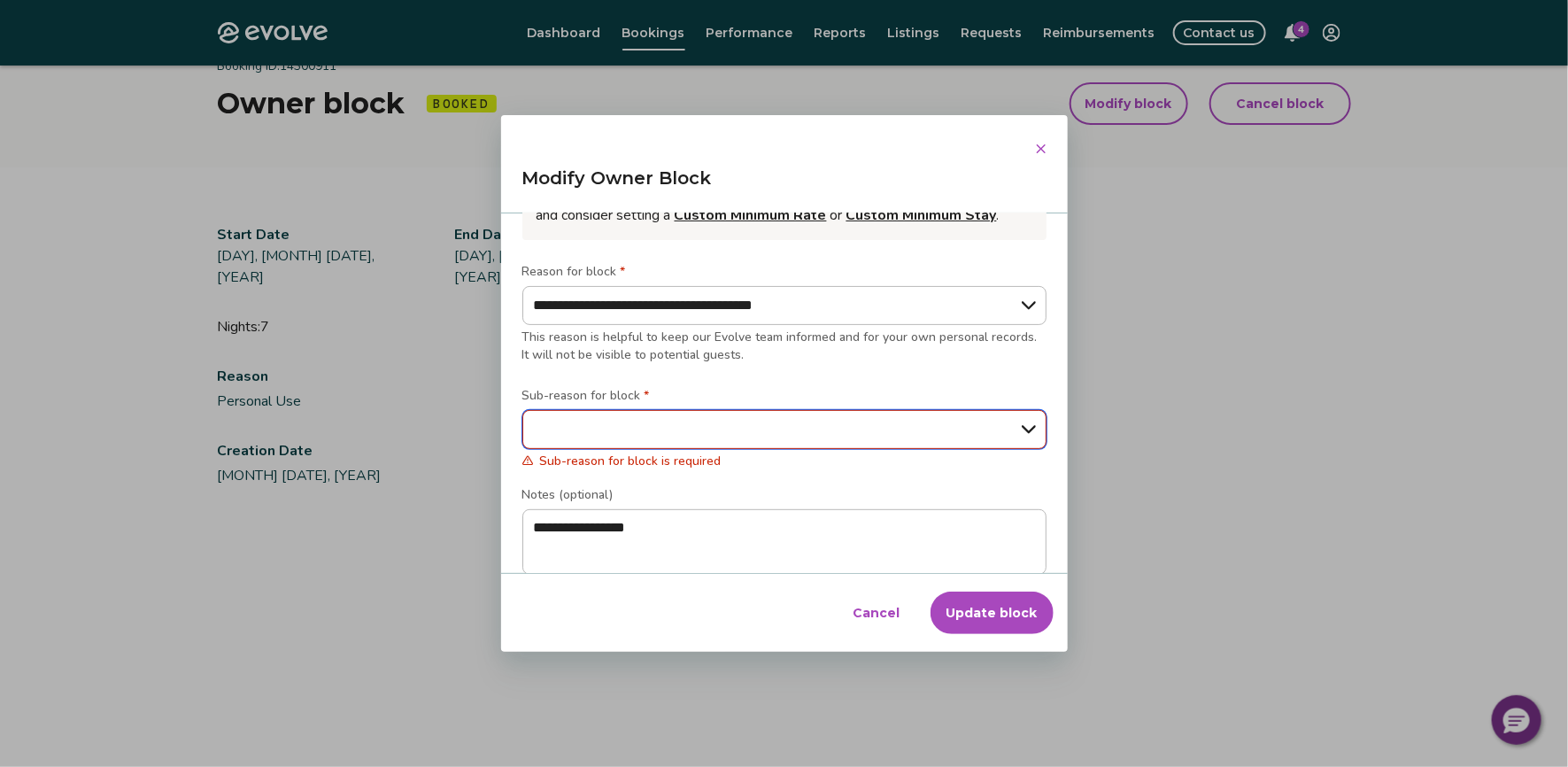 click on "**********" at bounding box center (784, 430) 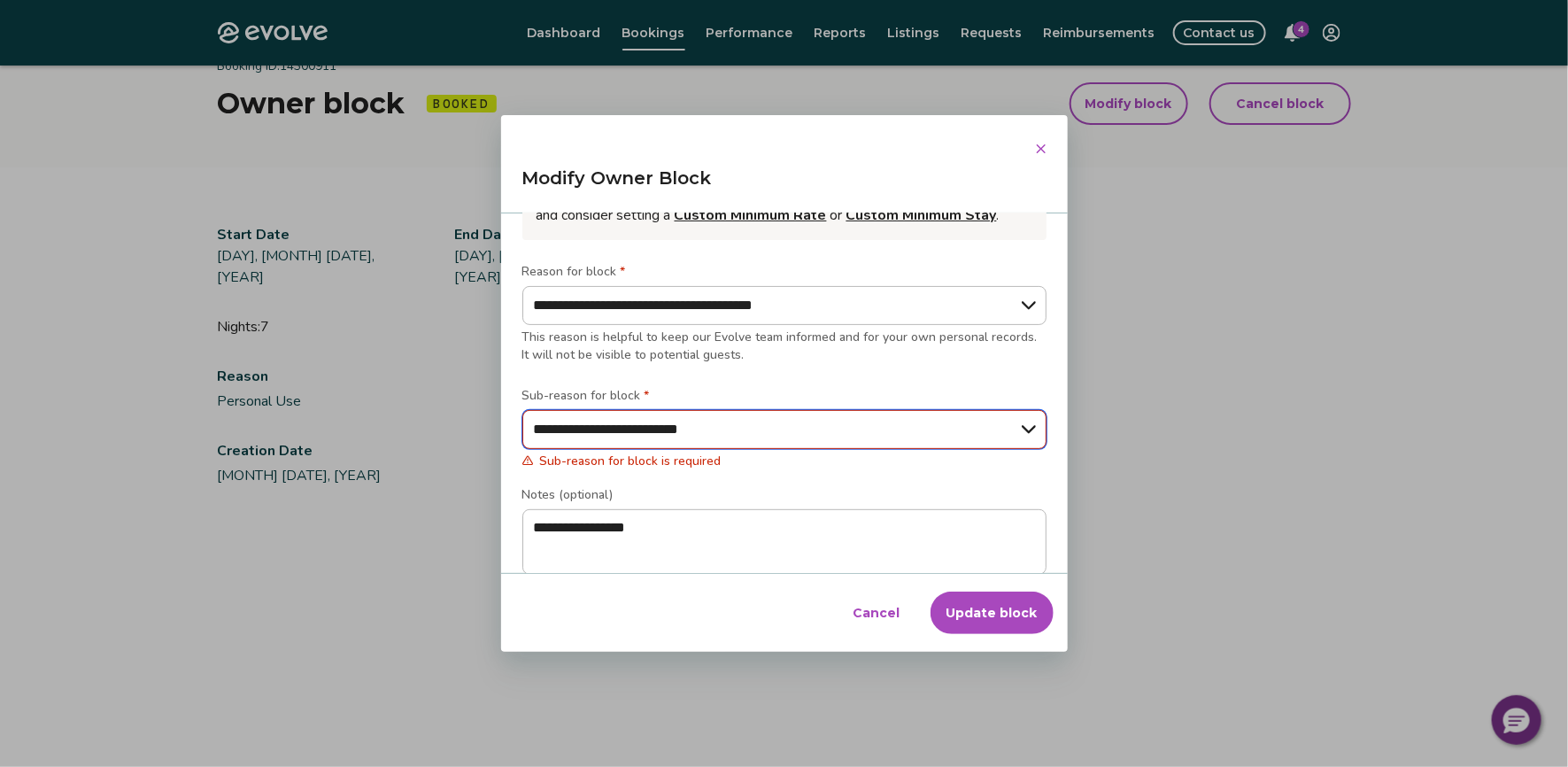 click on "**********" at bounding box center (784, 430) 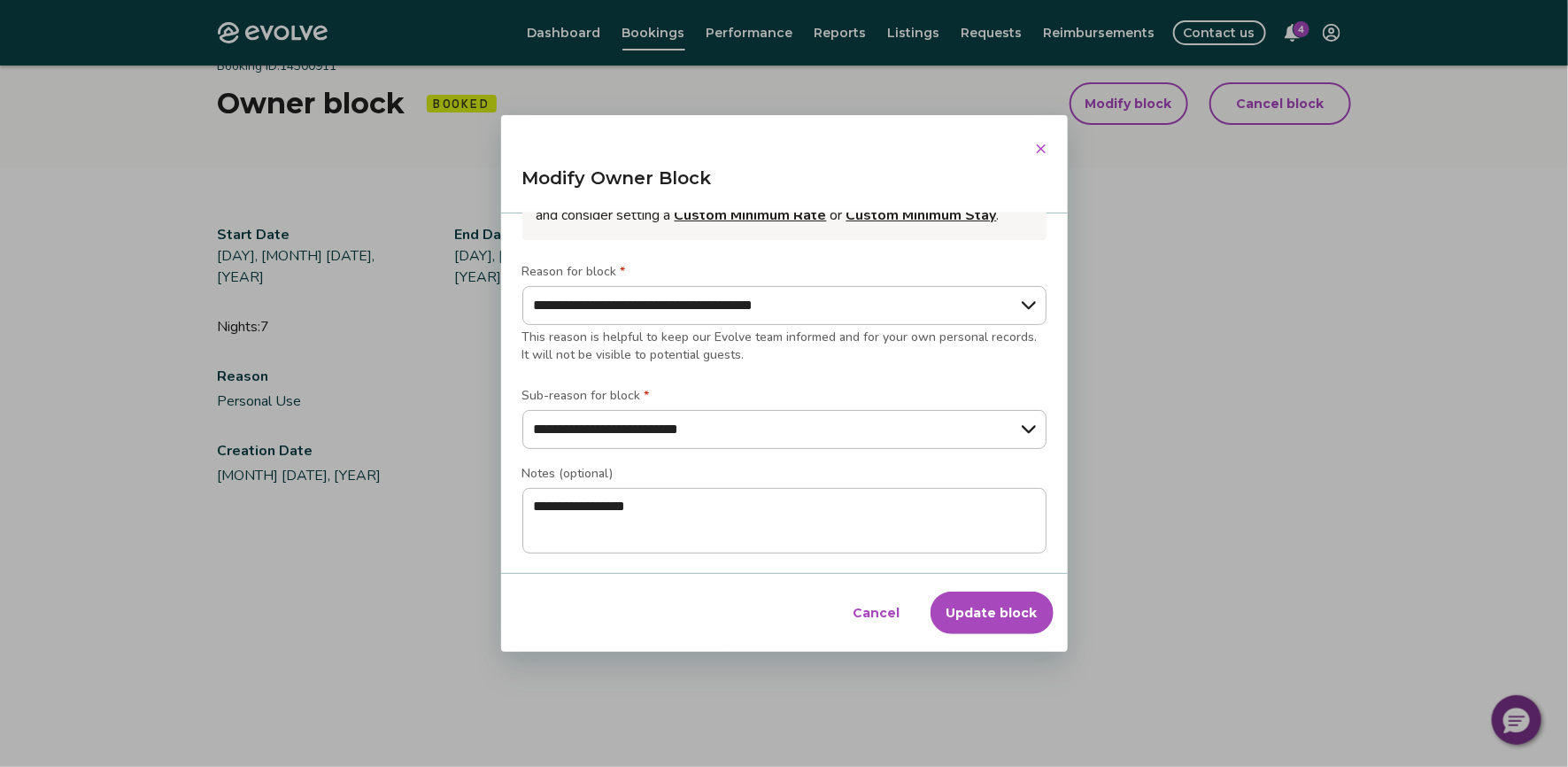click on "Update block" at bounding box center [992, 613] 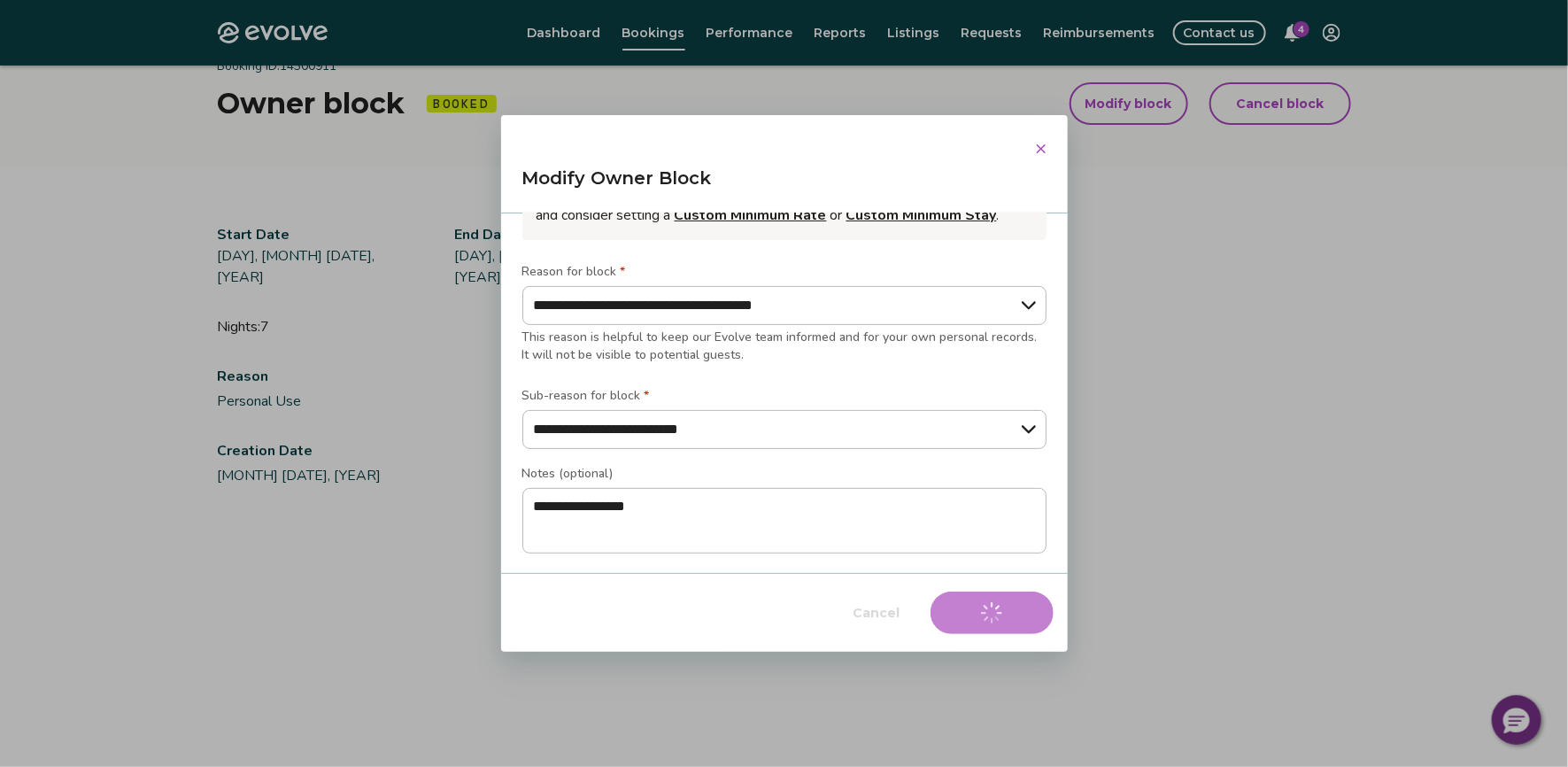 type on "*" 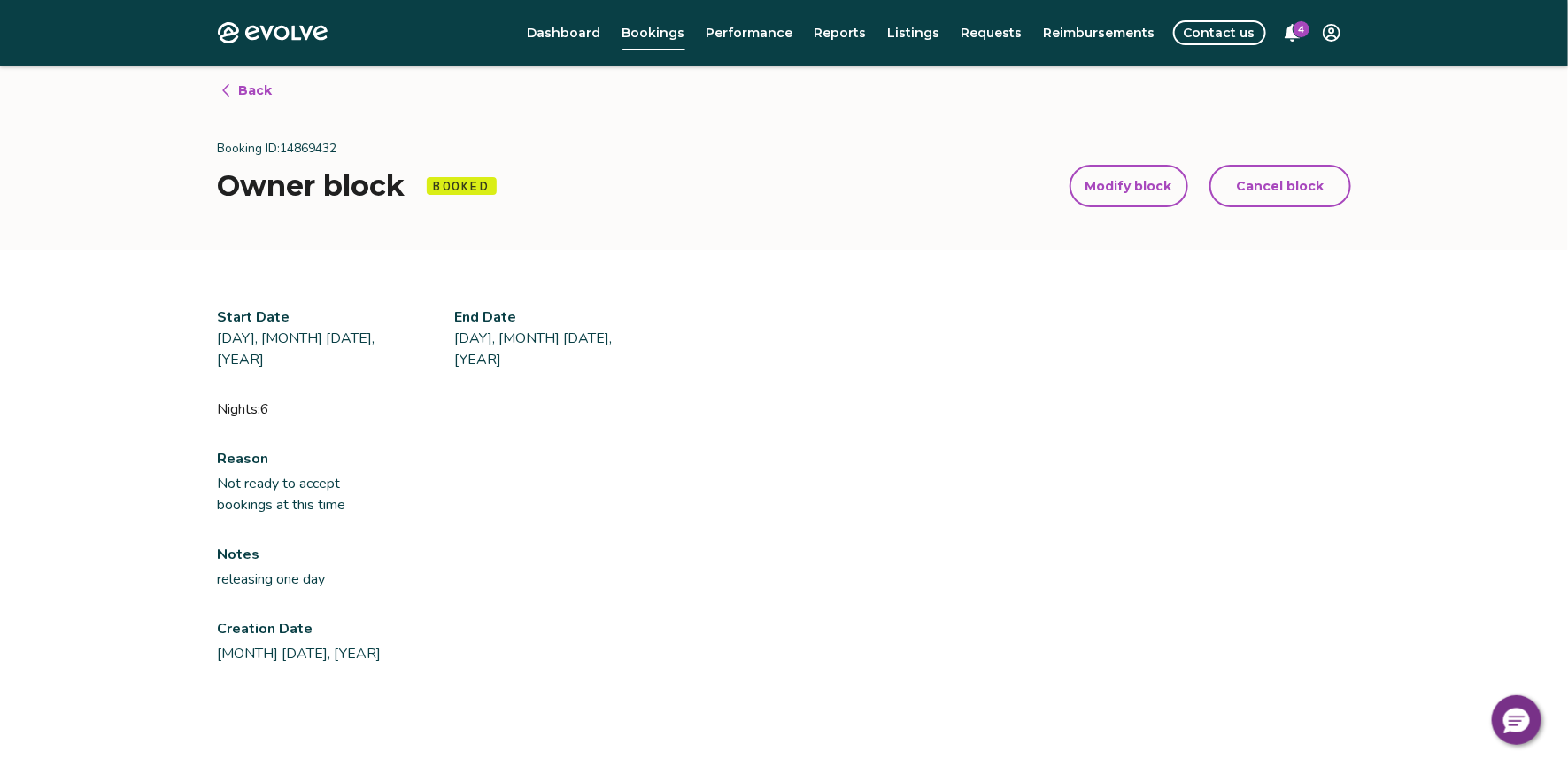 scroll, scrollTop: 0, scrollLeft: 0, axis: both 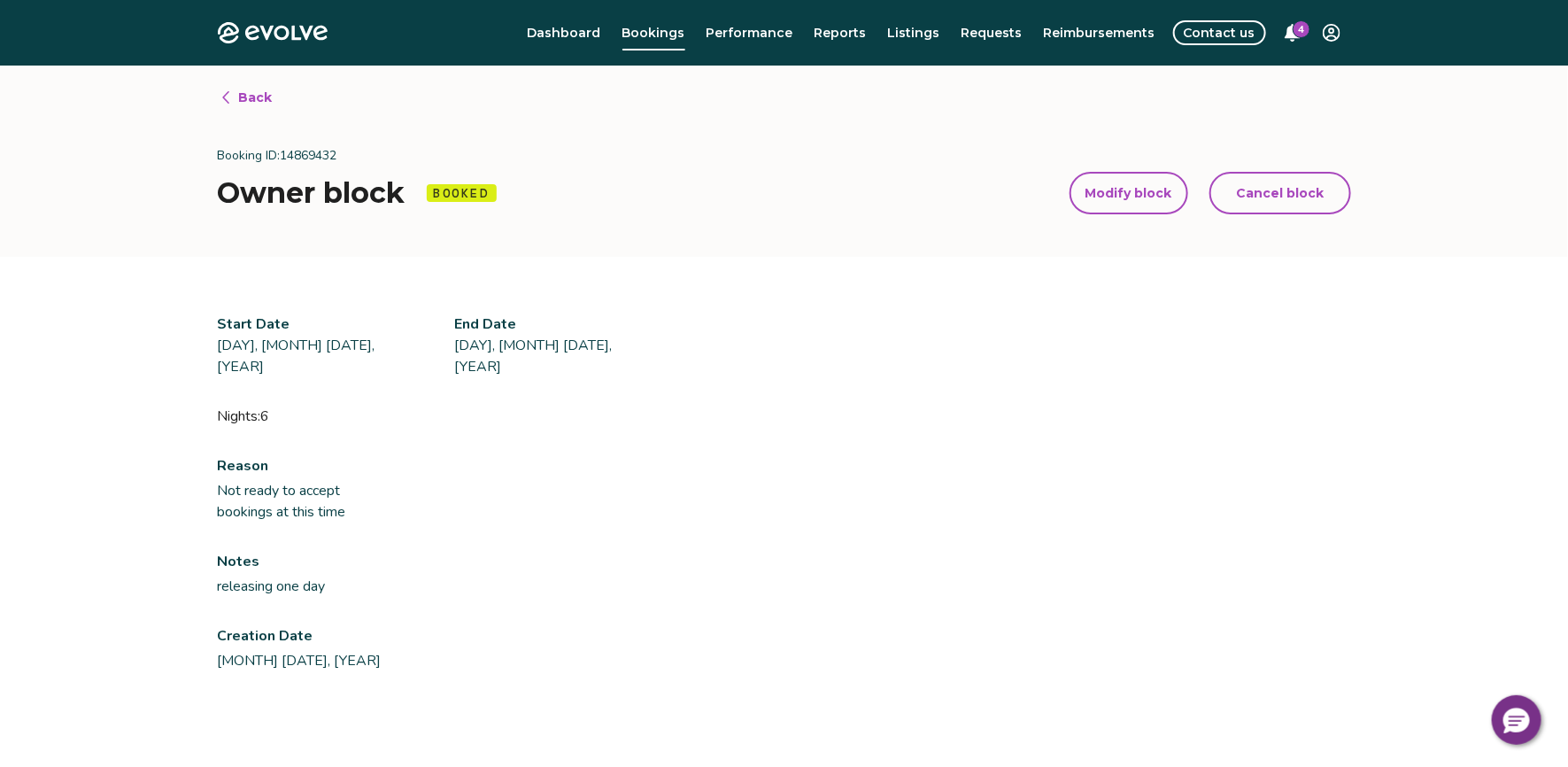 click on "Back" at bounding box center [256, 97] 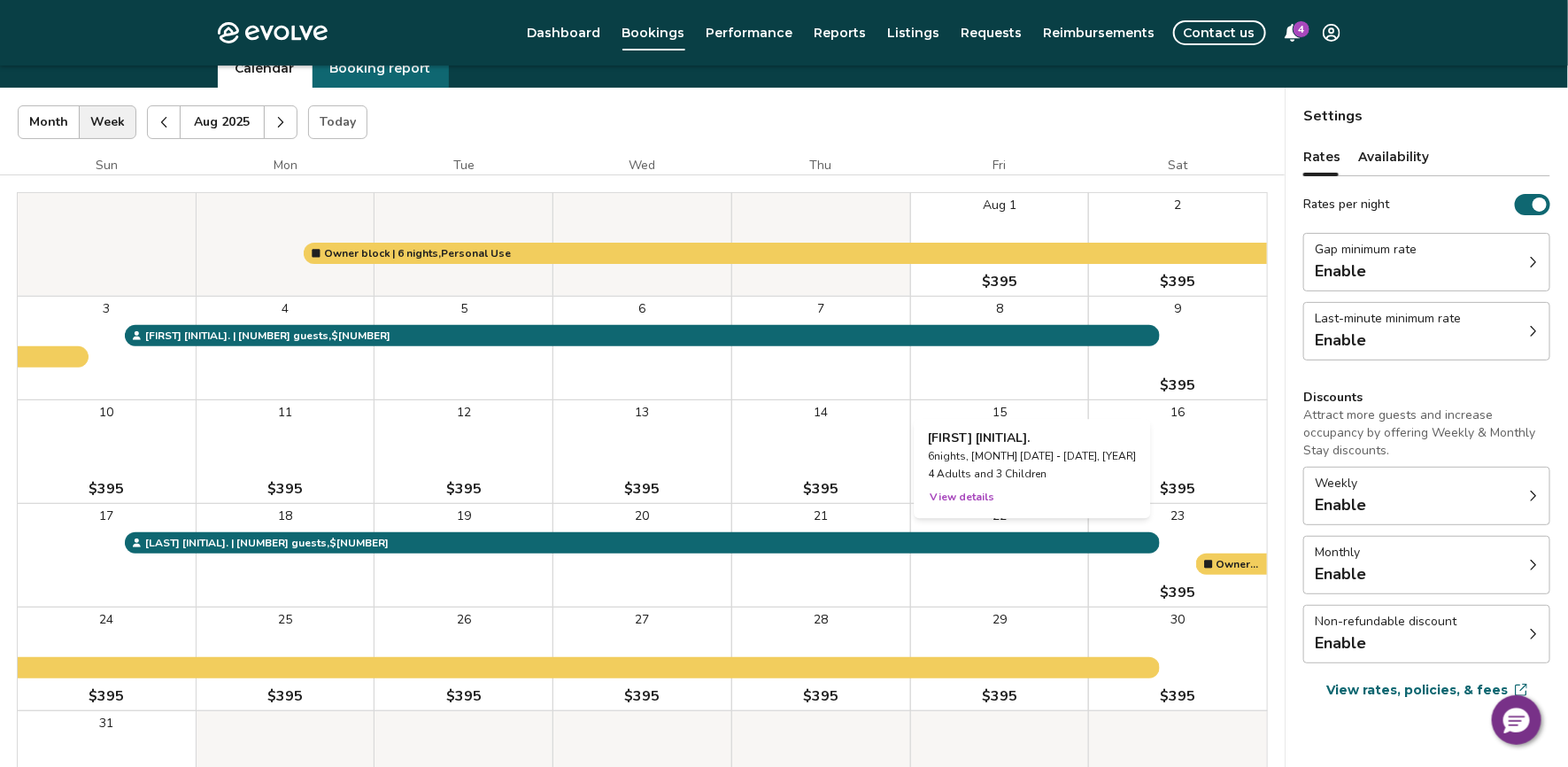 scroll, scrollTop: 93, scrollLeft: 0, axis: vertical 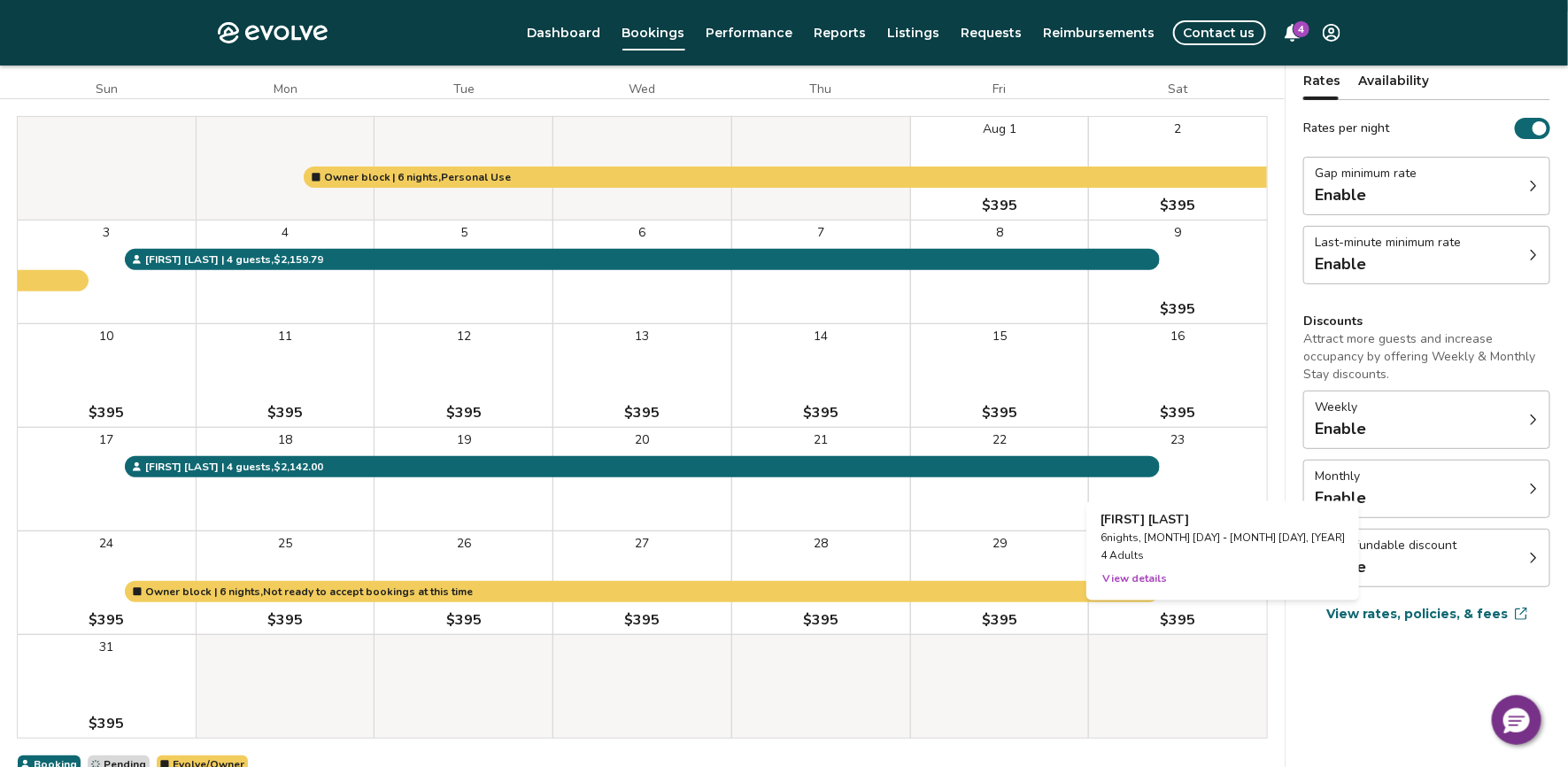 click on "View details" at bounding box center [1134, 579] 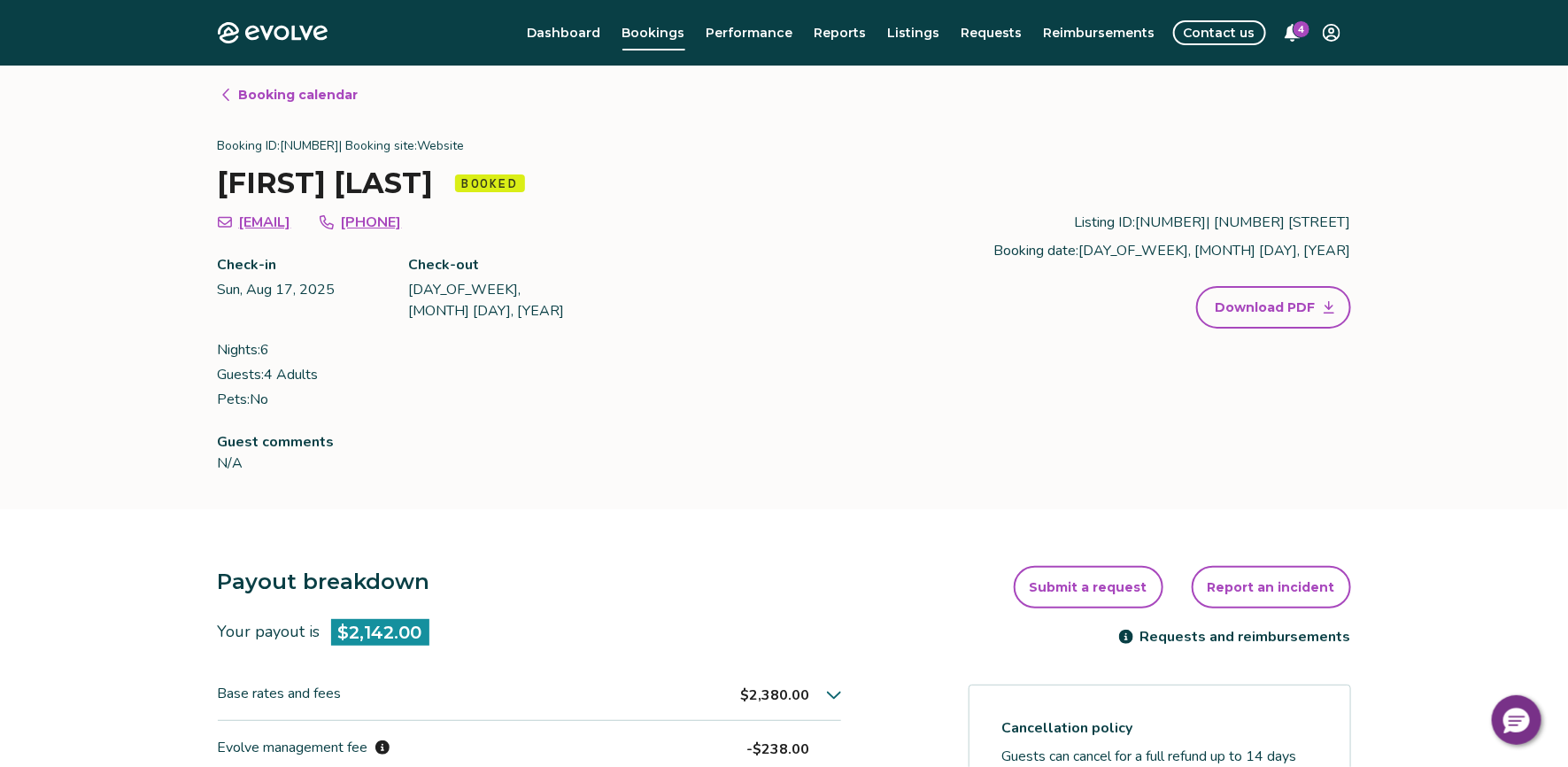 scroll, scrollTop: 4, scrollLeft: 0, axis: vertical 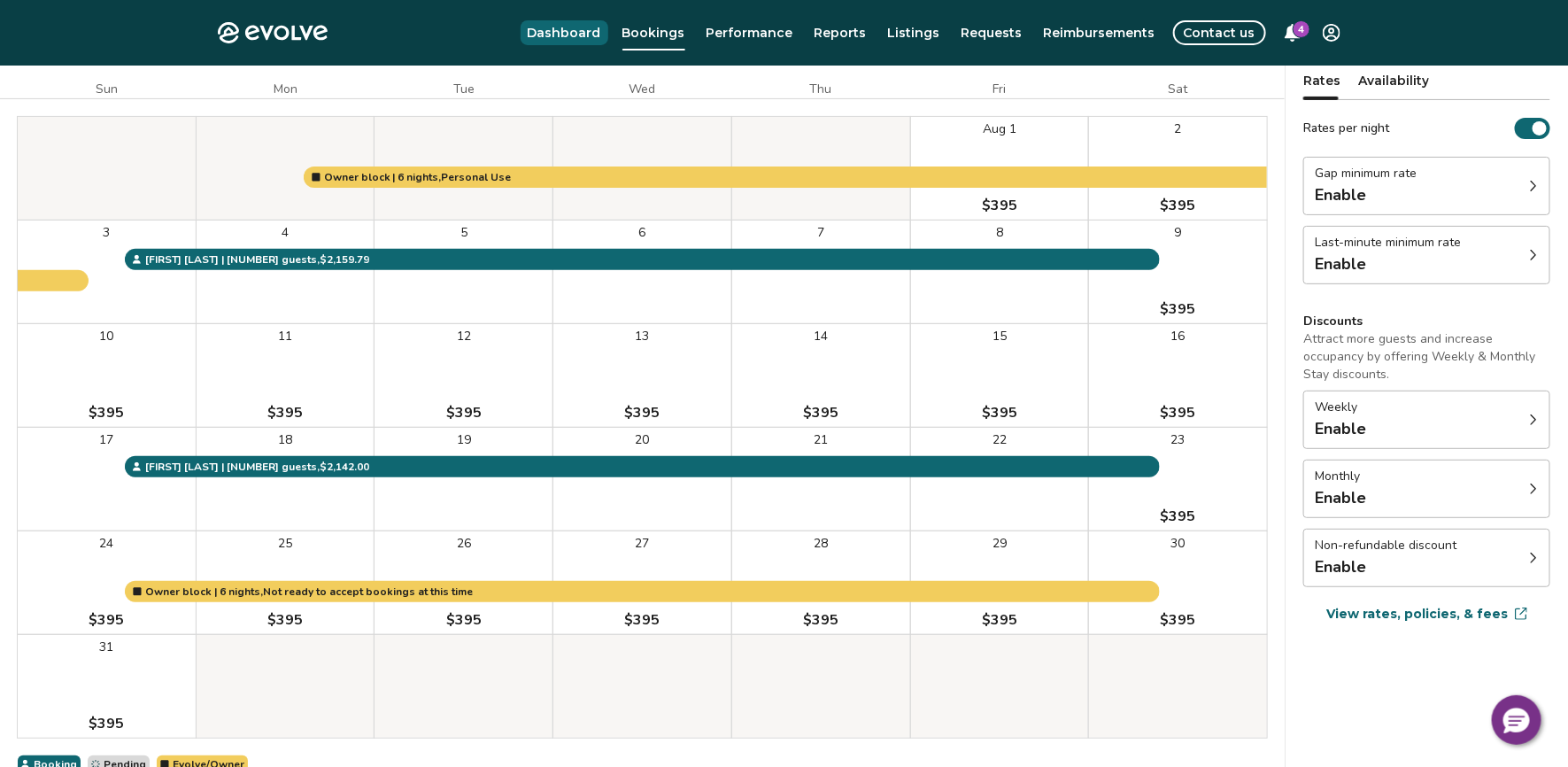 click on "Dashboard" at bounding box center (564, 33) 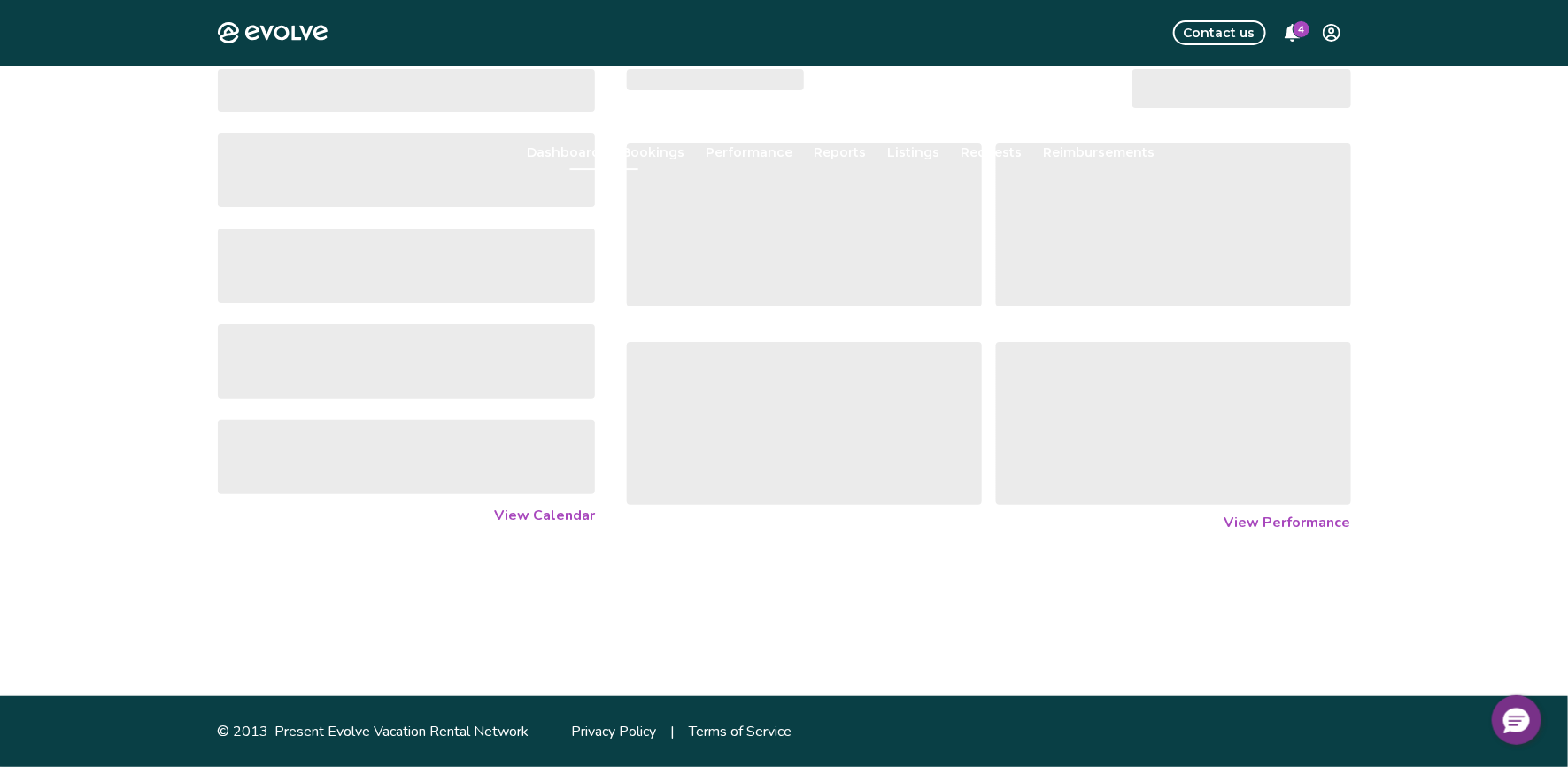 scroll, scrollTop: 0, scrollLeft: 0, axis: both 